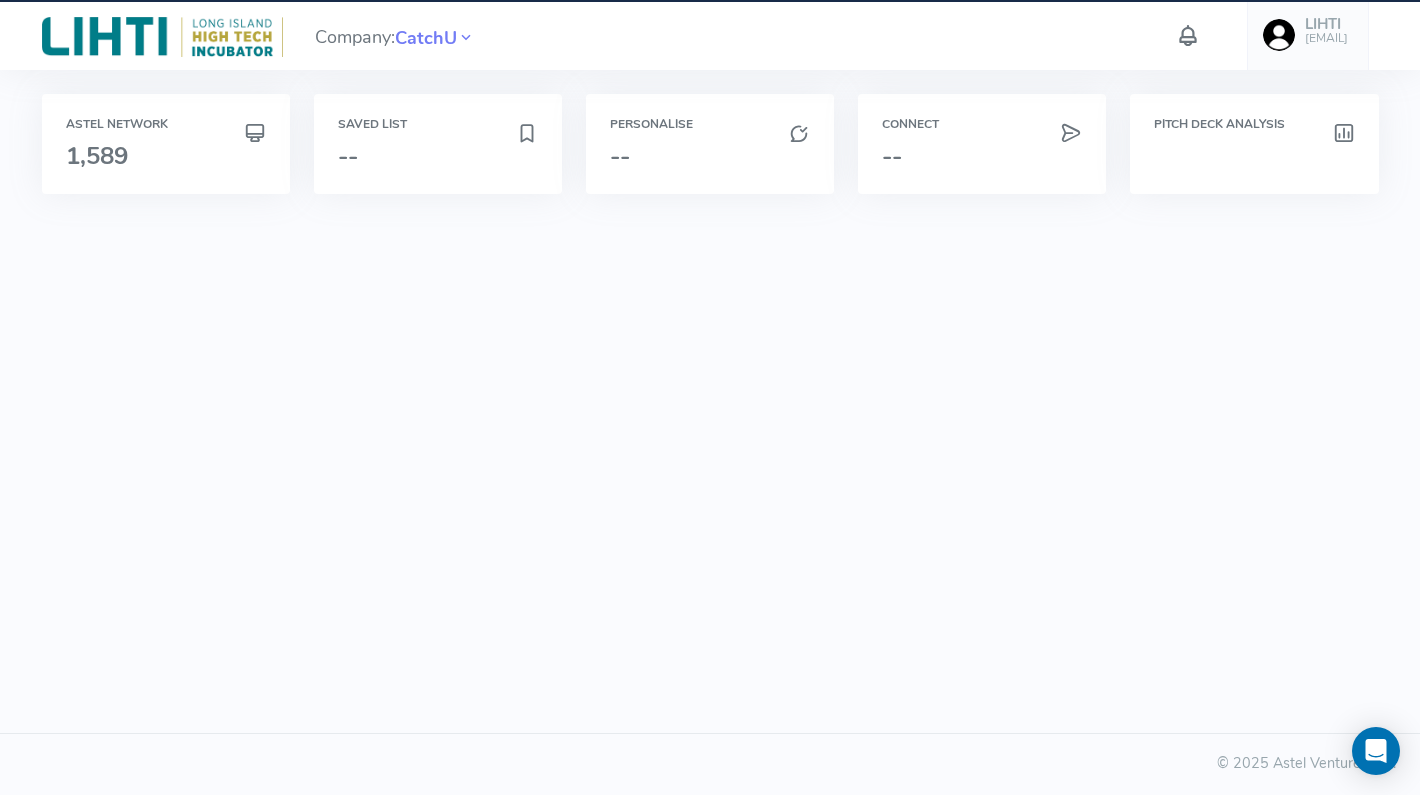 scroll, scrollTop: 0, scrollLeft: 0, axis: both 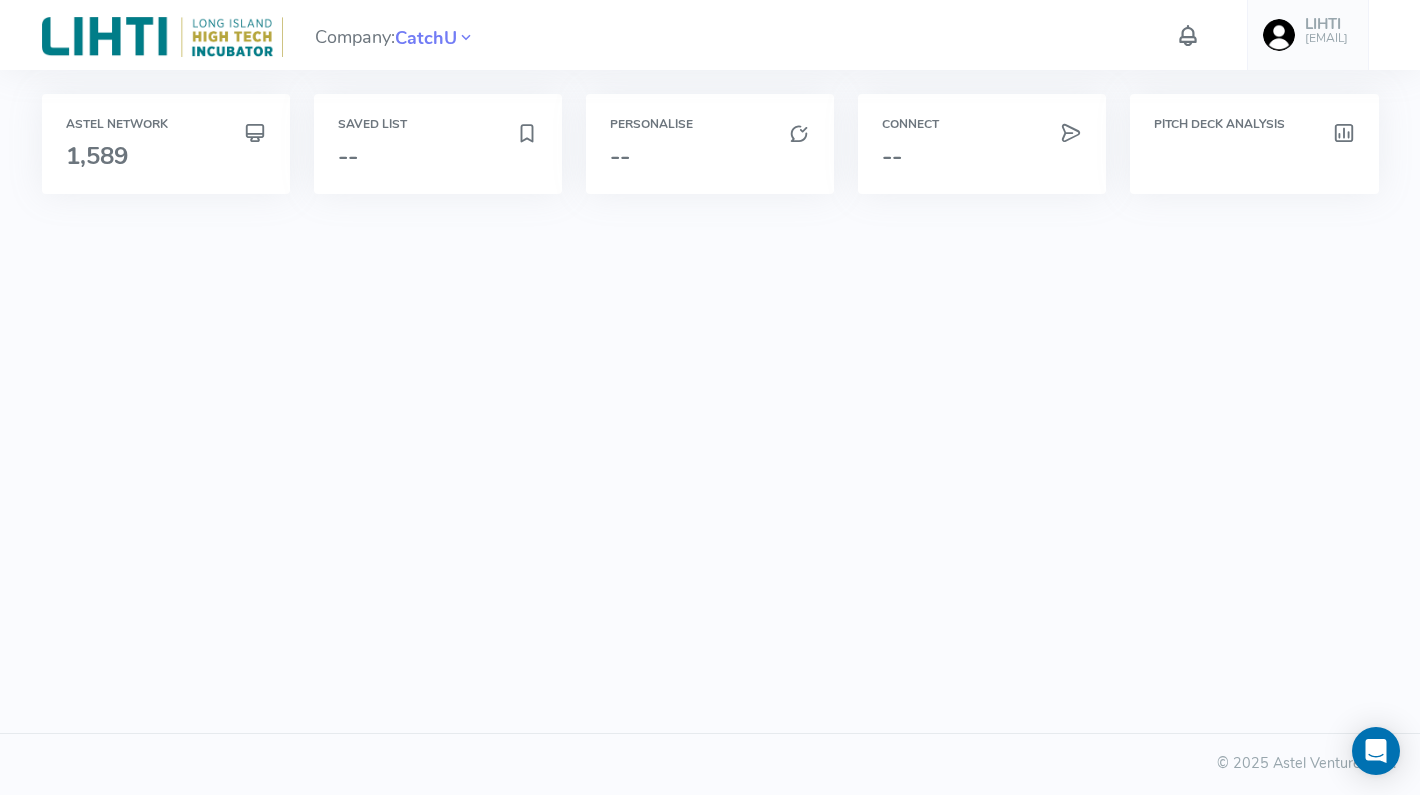 click on "[EMAIL]" at bounding box center (1326, 38) 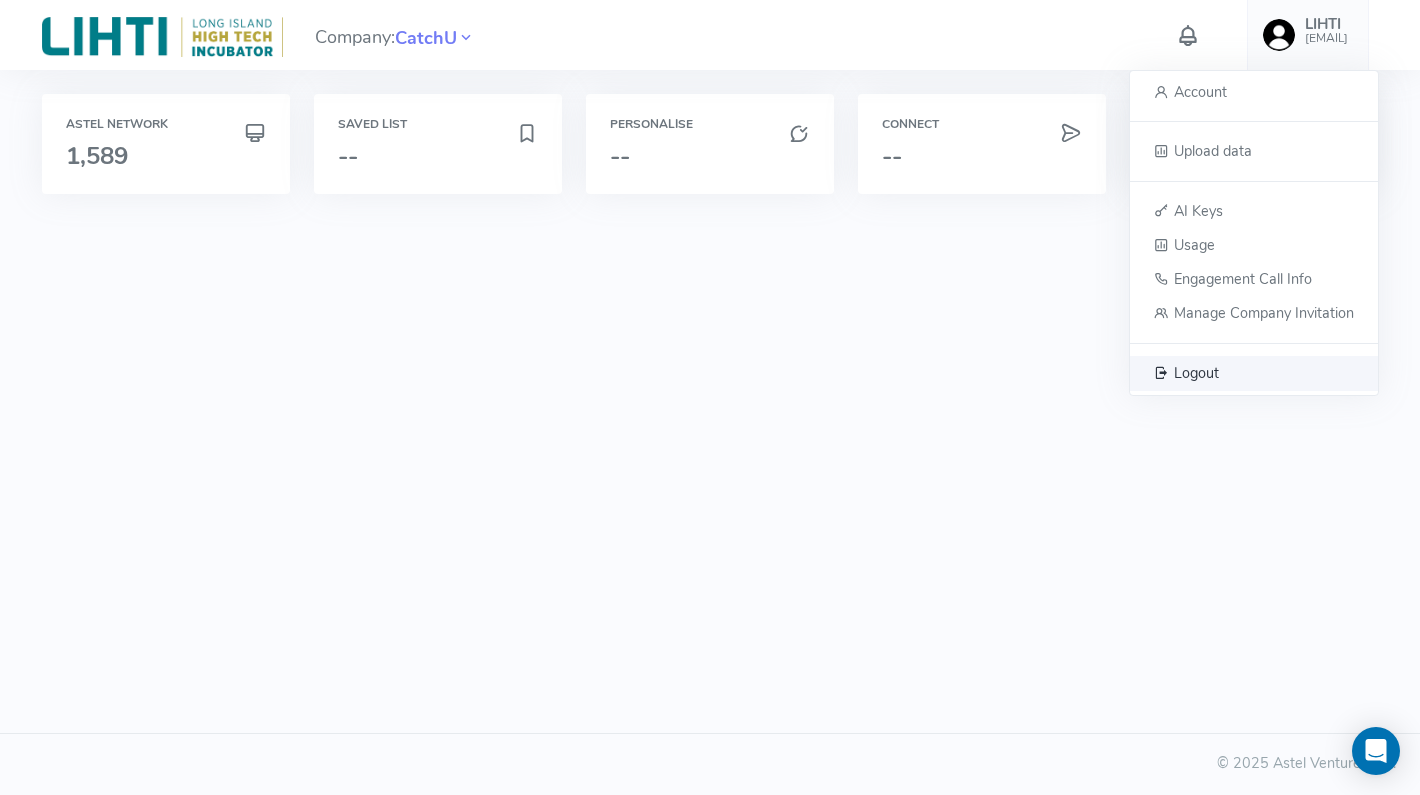 click on "Logout" at bounding box center [1196, 372] 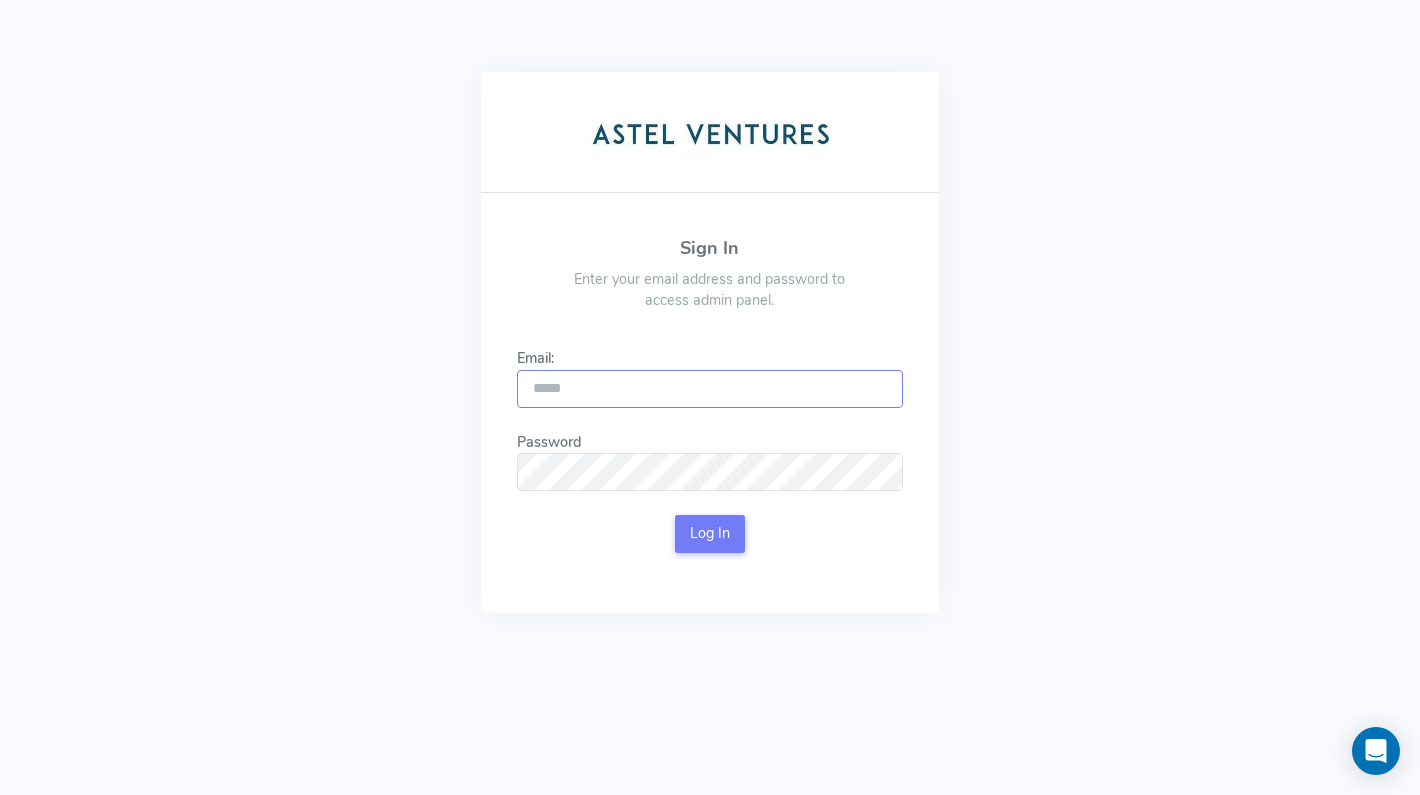 click on "Email:" at bounding box center [709, 389] 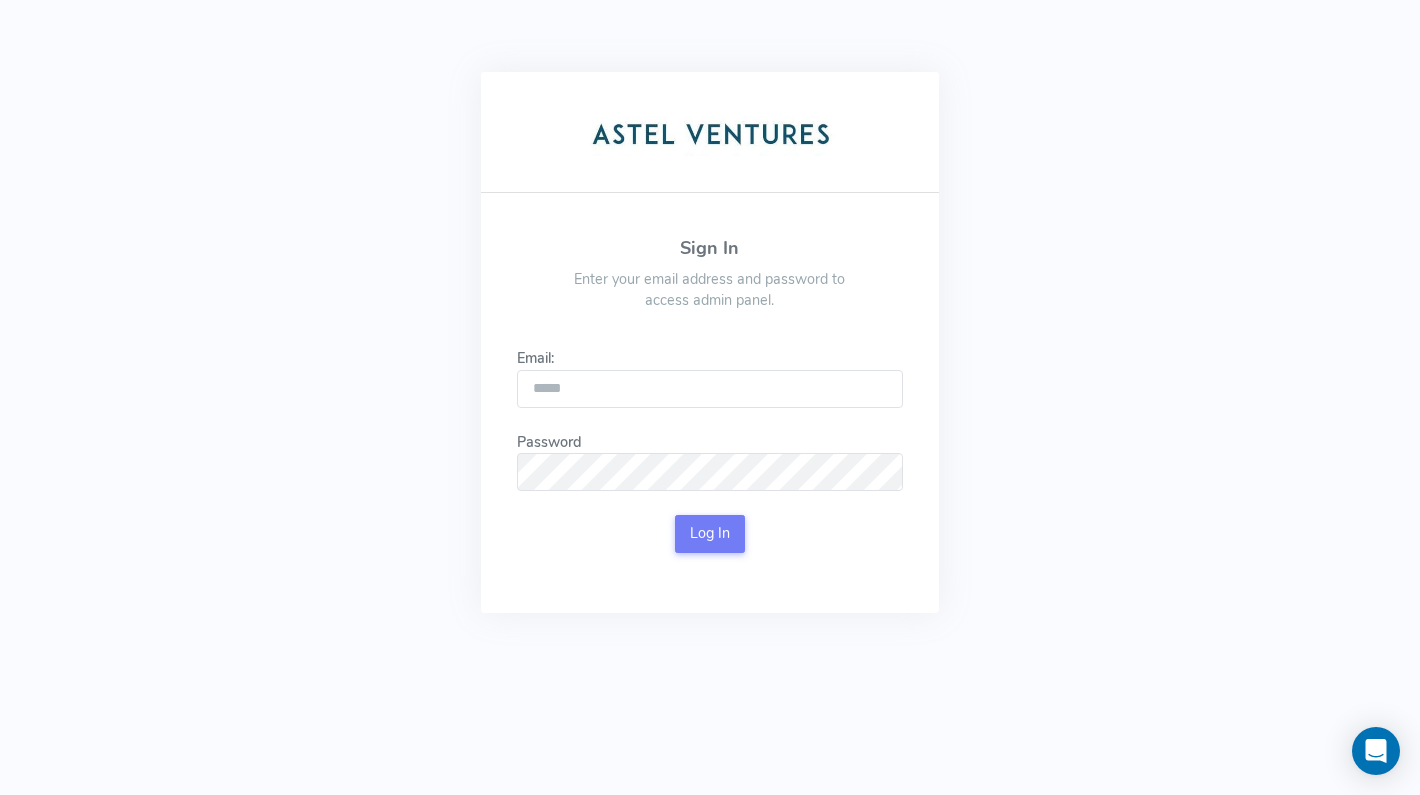 click on "Email: Password This field is required. Log In" at bounding box center [709, 450] 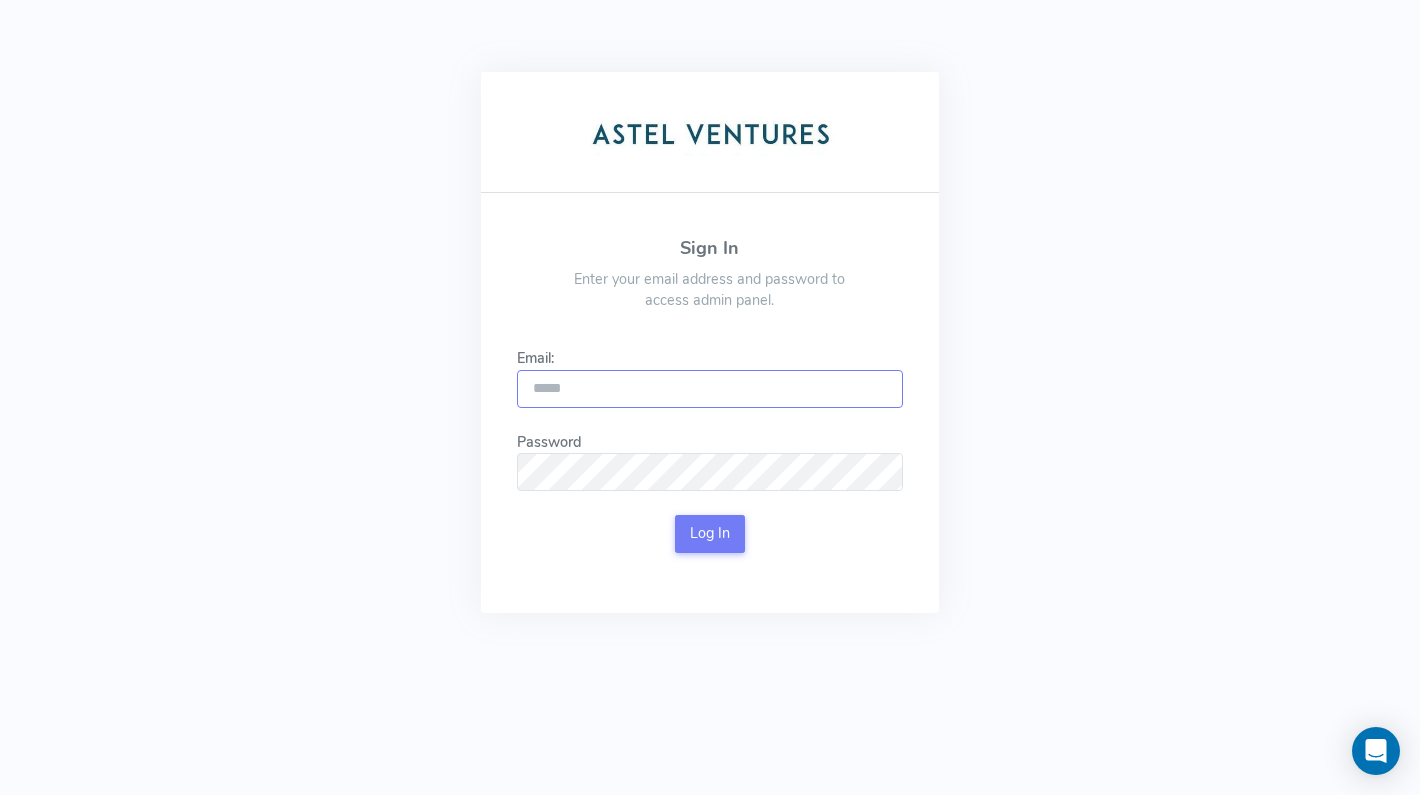 click on "Email:" at bounding box center [709, 389] 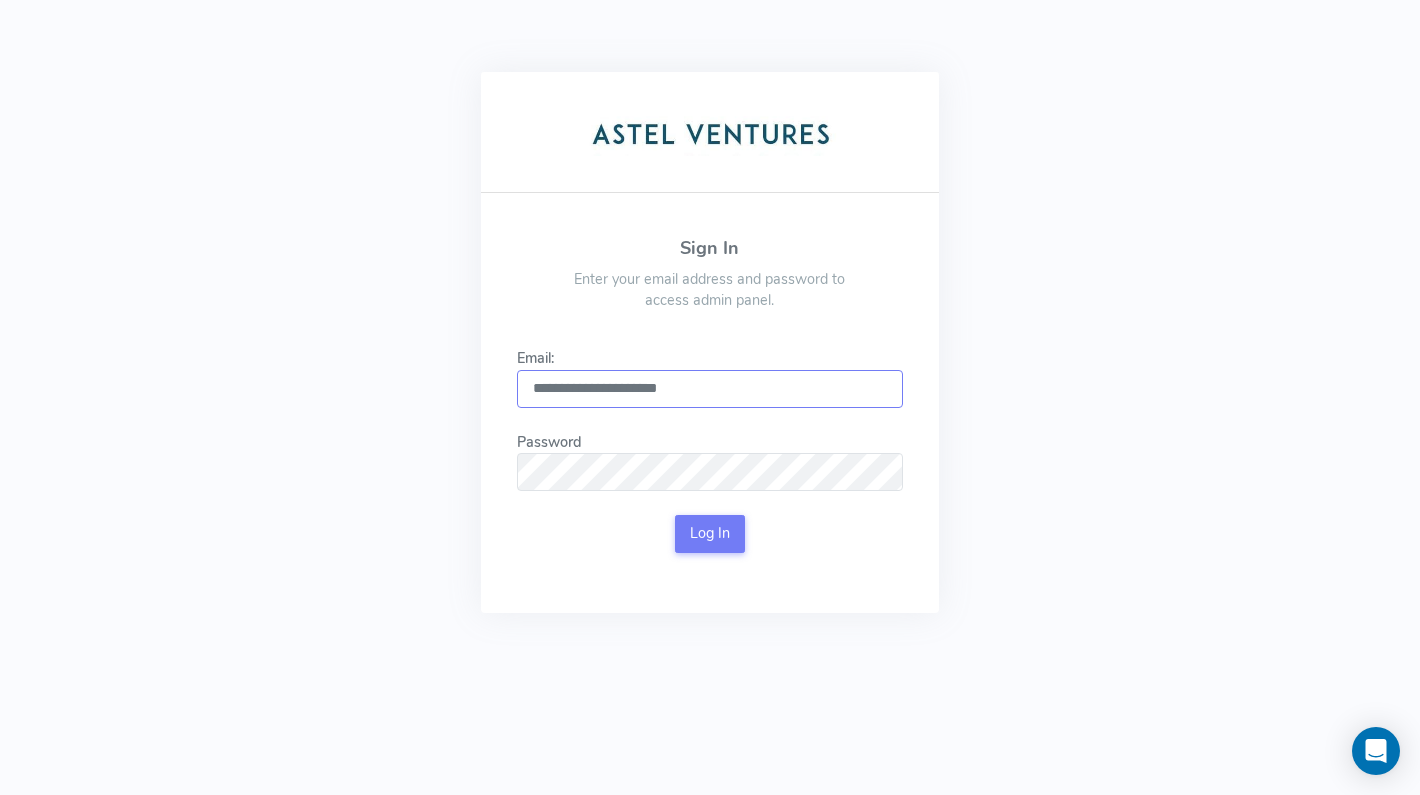 type on "**********" 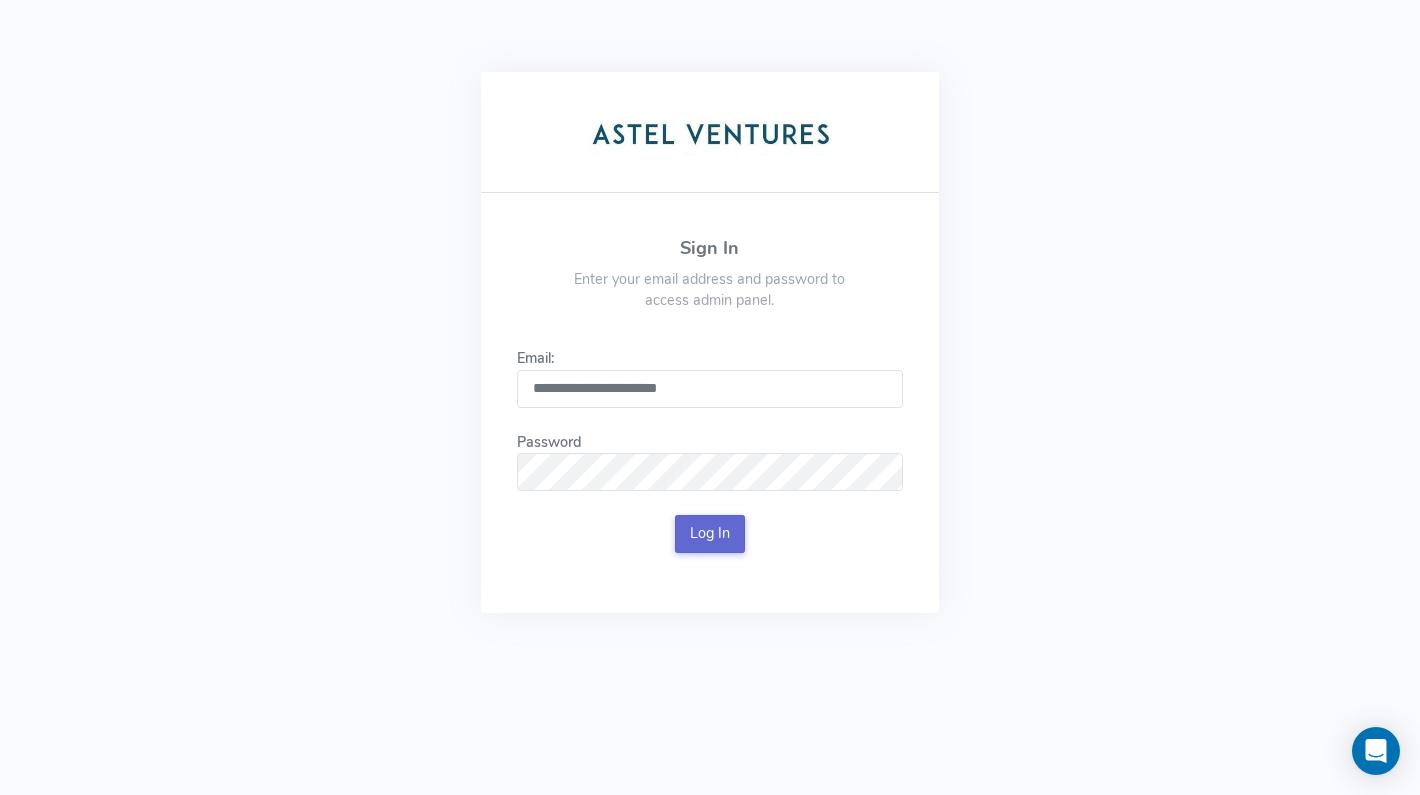 click on "Log In" at bounding box center (710, 534) 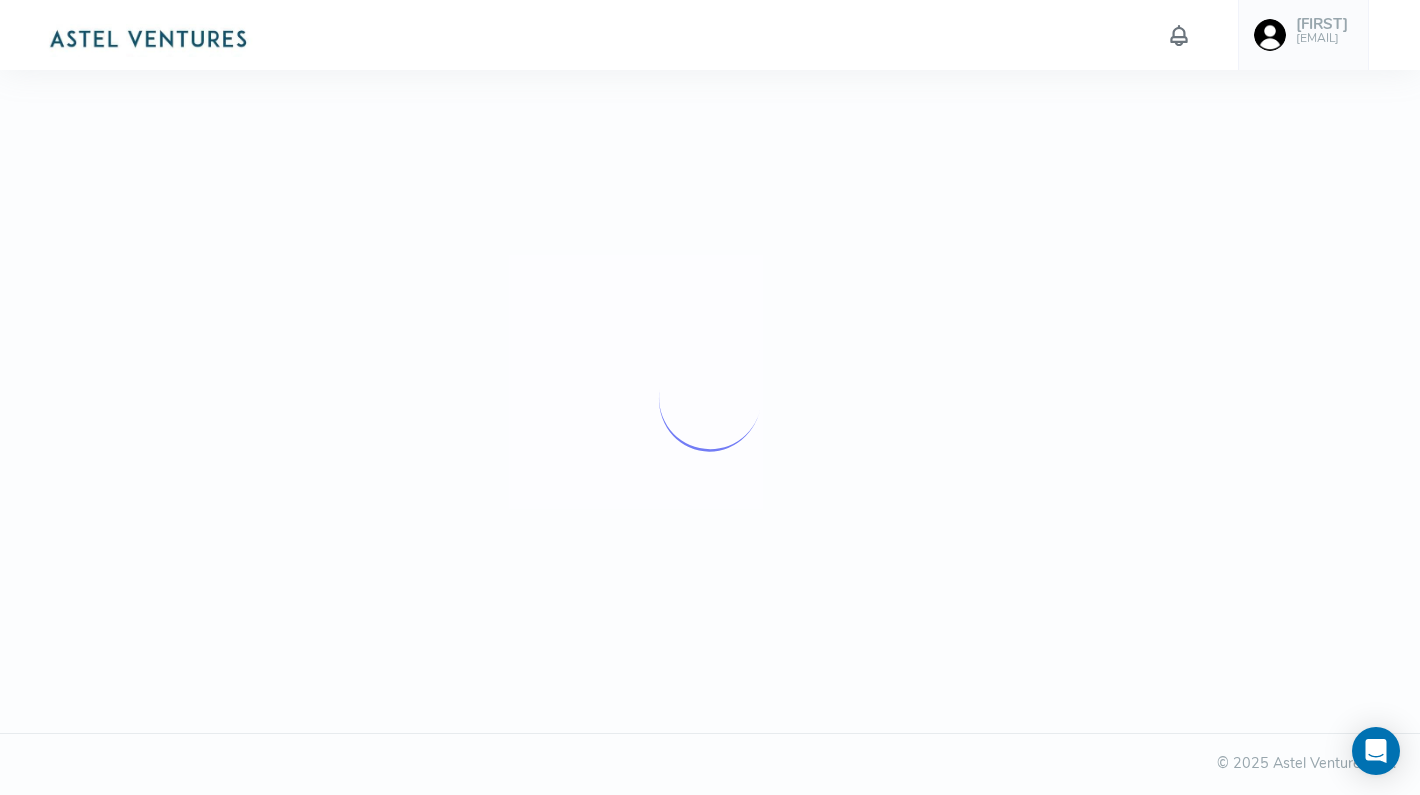 click at bounding box center (148, 37) 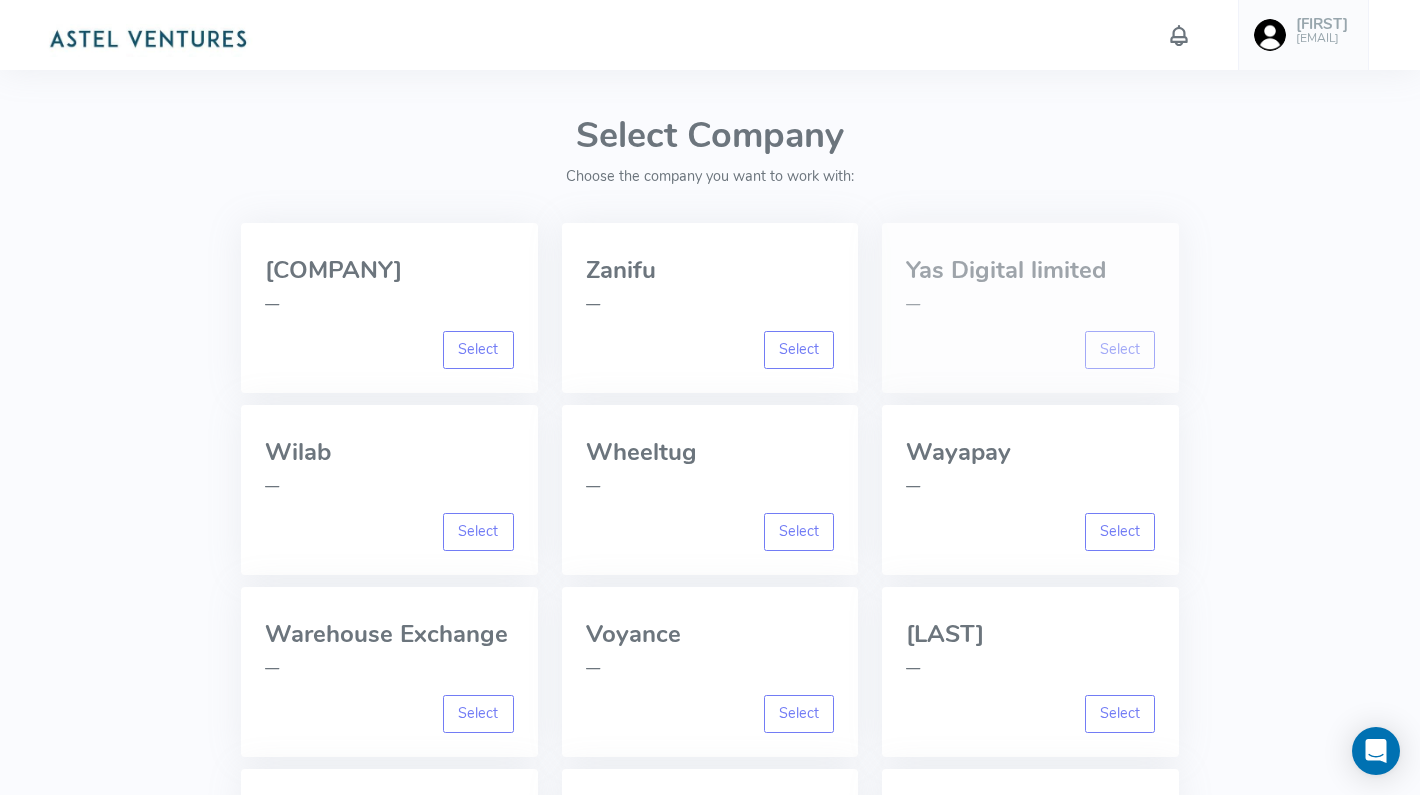 scroll, scrollTop: 4786, scrollLeft: 0, axis: vertical 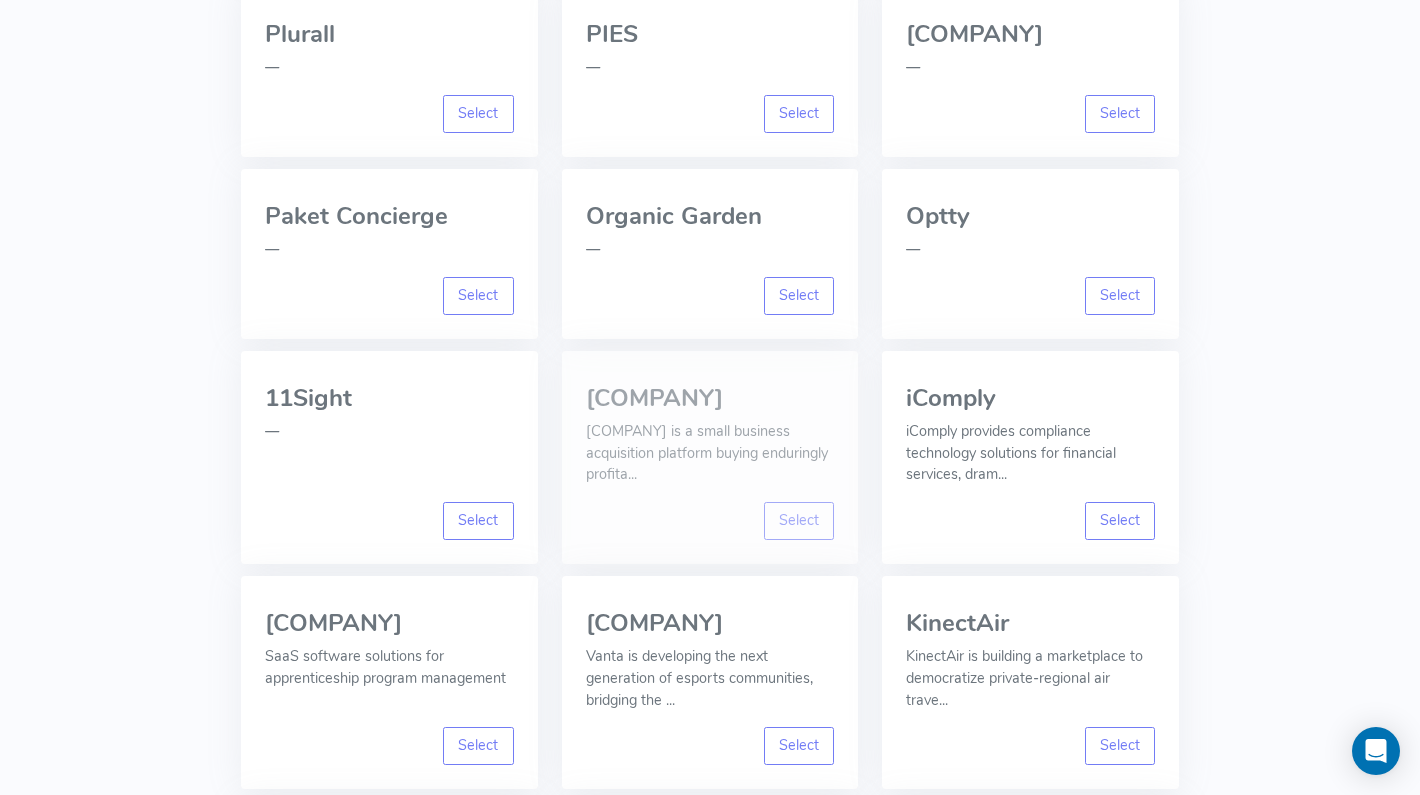 click on "[COMPANY]" at bounding box center [710, 398] 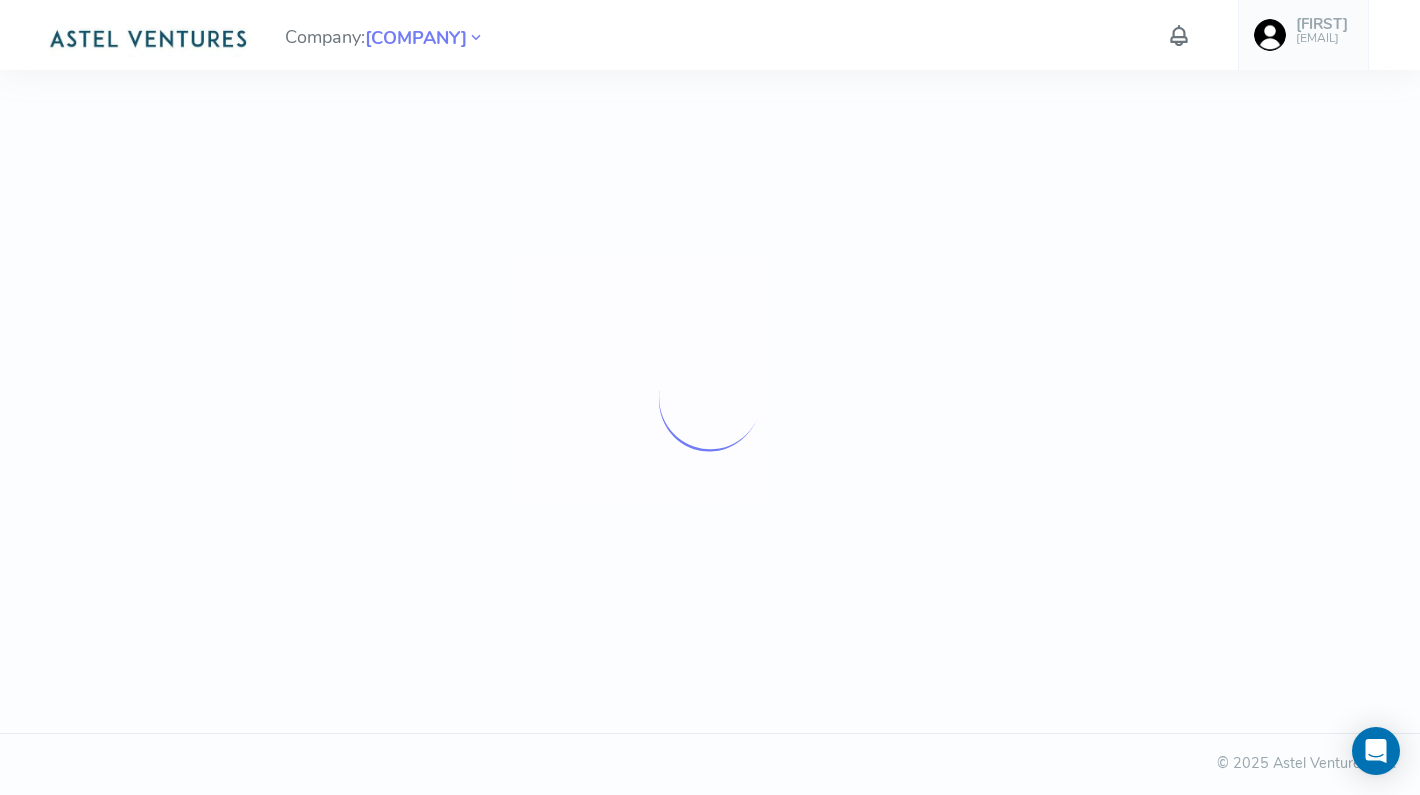 scroll, scrollTop: 0, scrollLeft: 0, axis: both 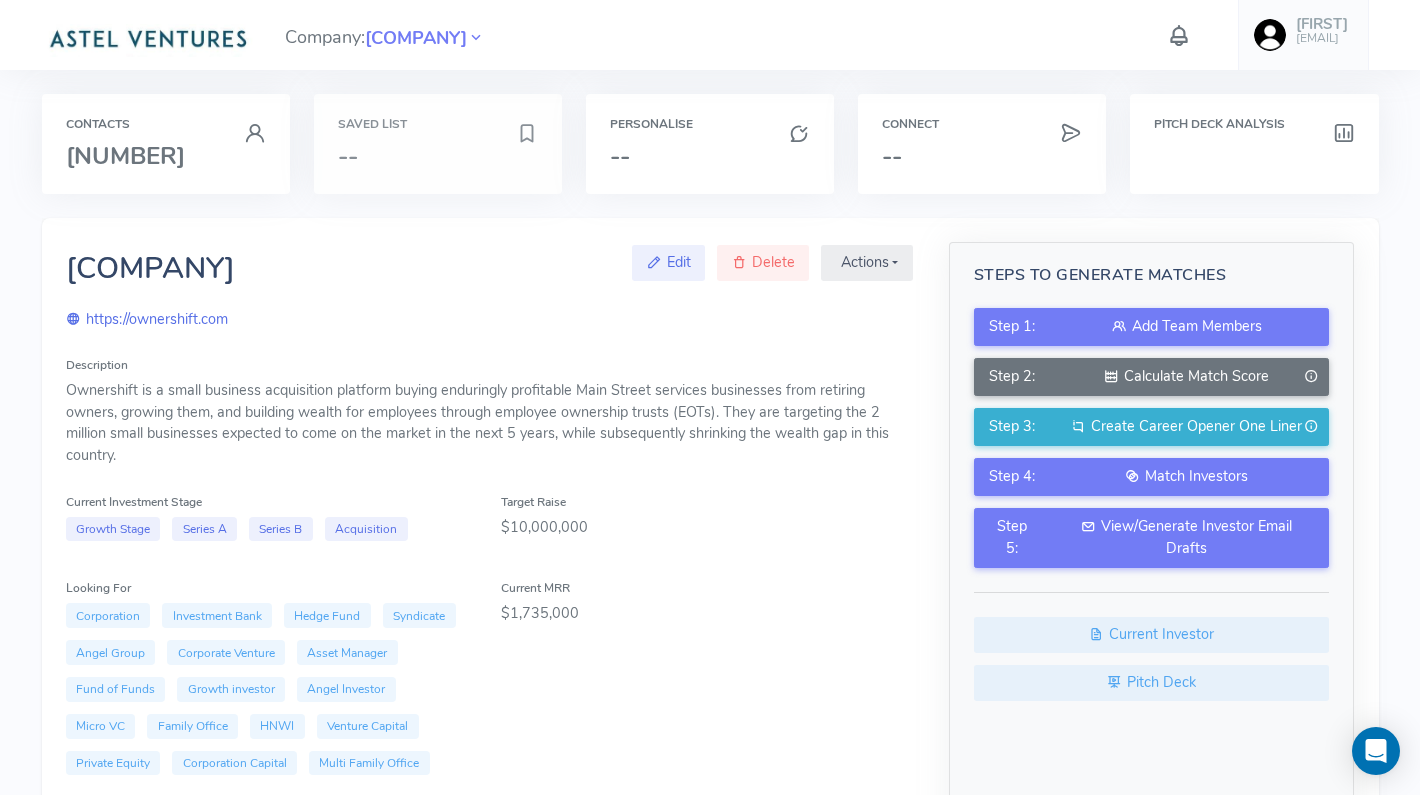 click on "--" at bounding box center (427, 156) 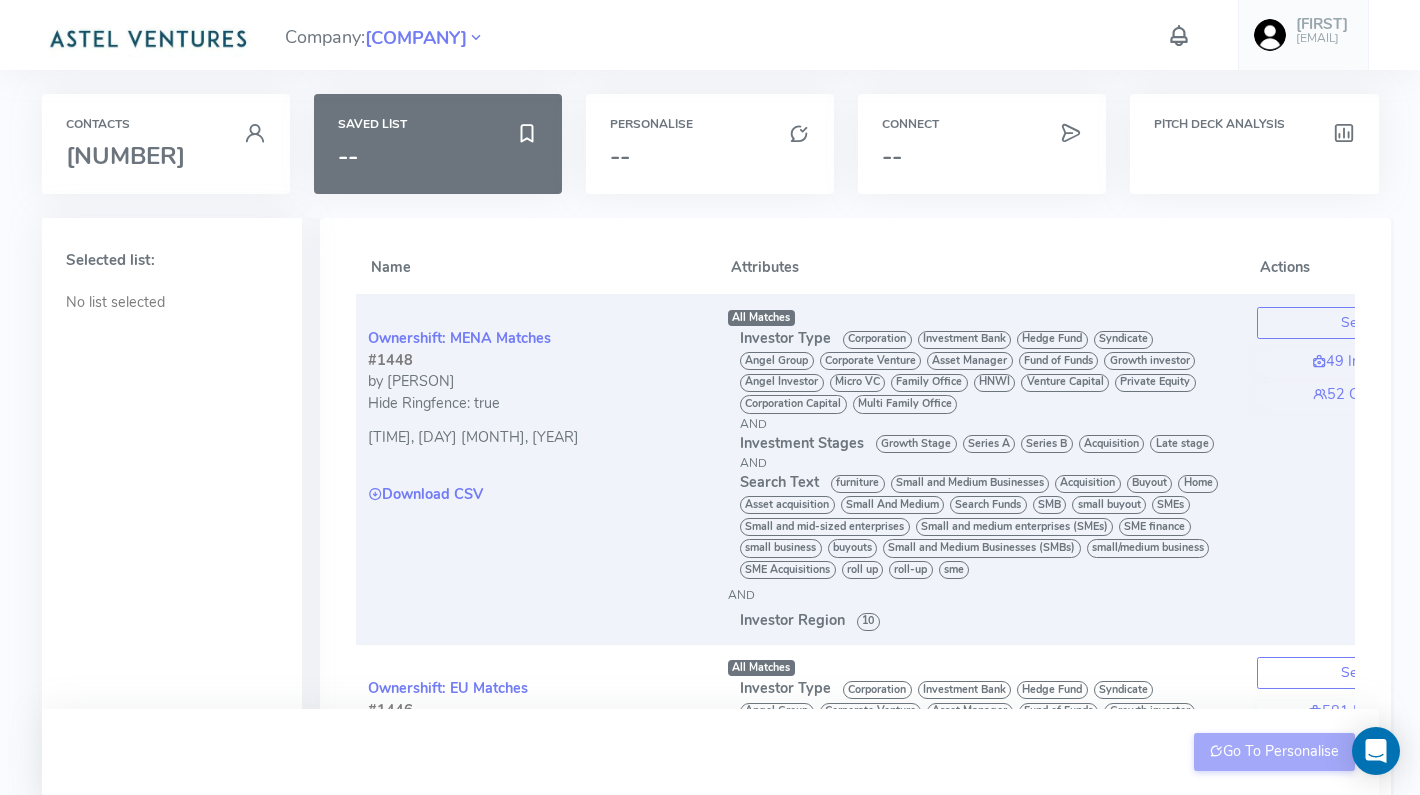 click on "Ownershift: MENA Matches  #1448  by [EMAIL]  Hide Ringfence: true [TIME], [DATE], [YEAR]  Download CSV" at bounding box center (536, 469) 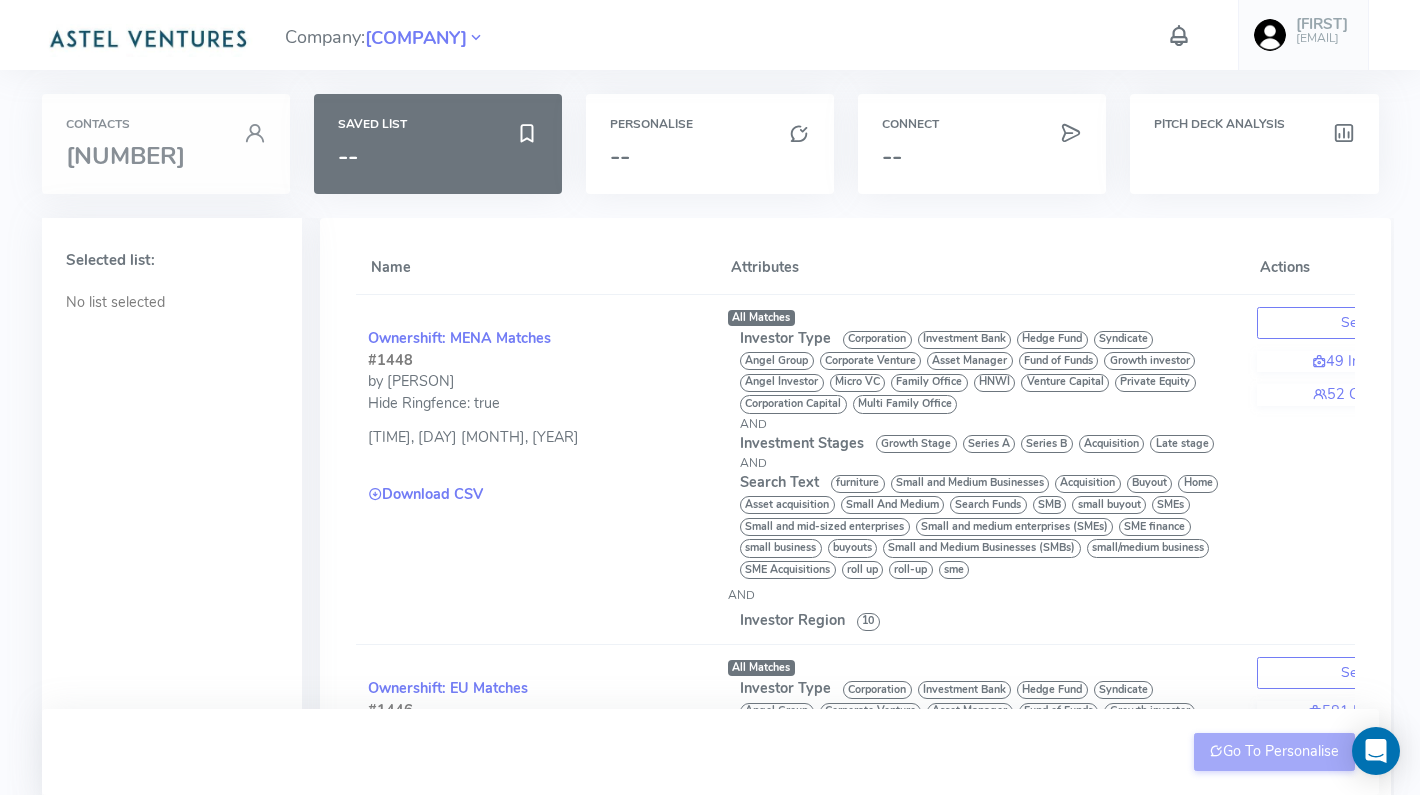 click on "[NUMBER]" at bounding box center (166, 156) 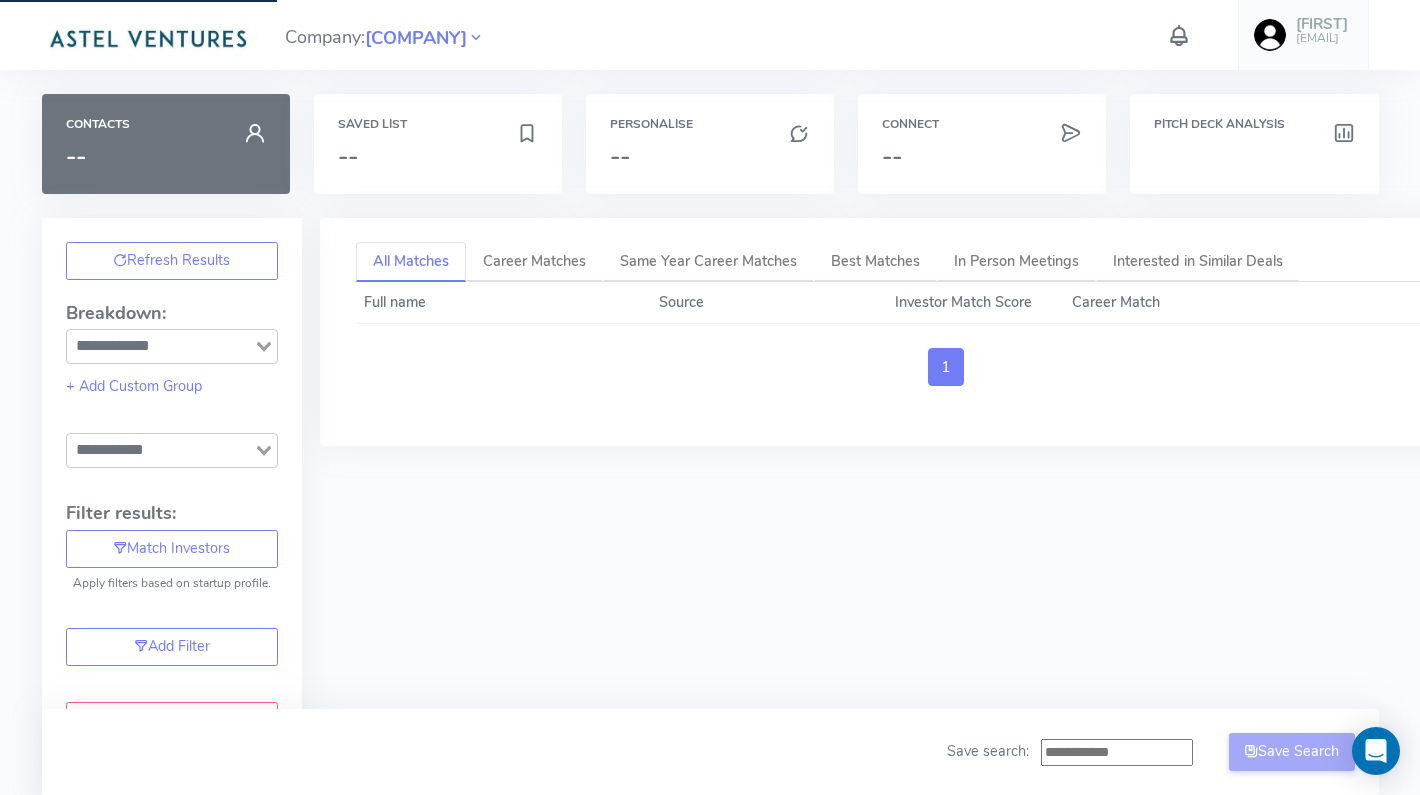 type on "**********" 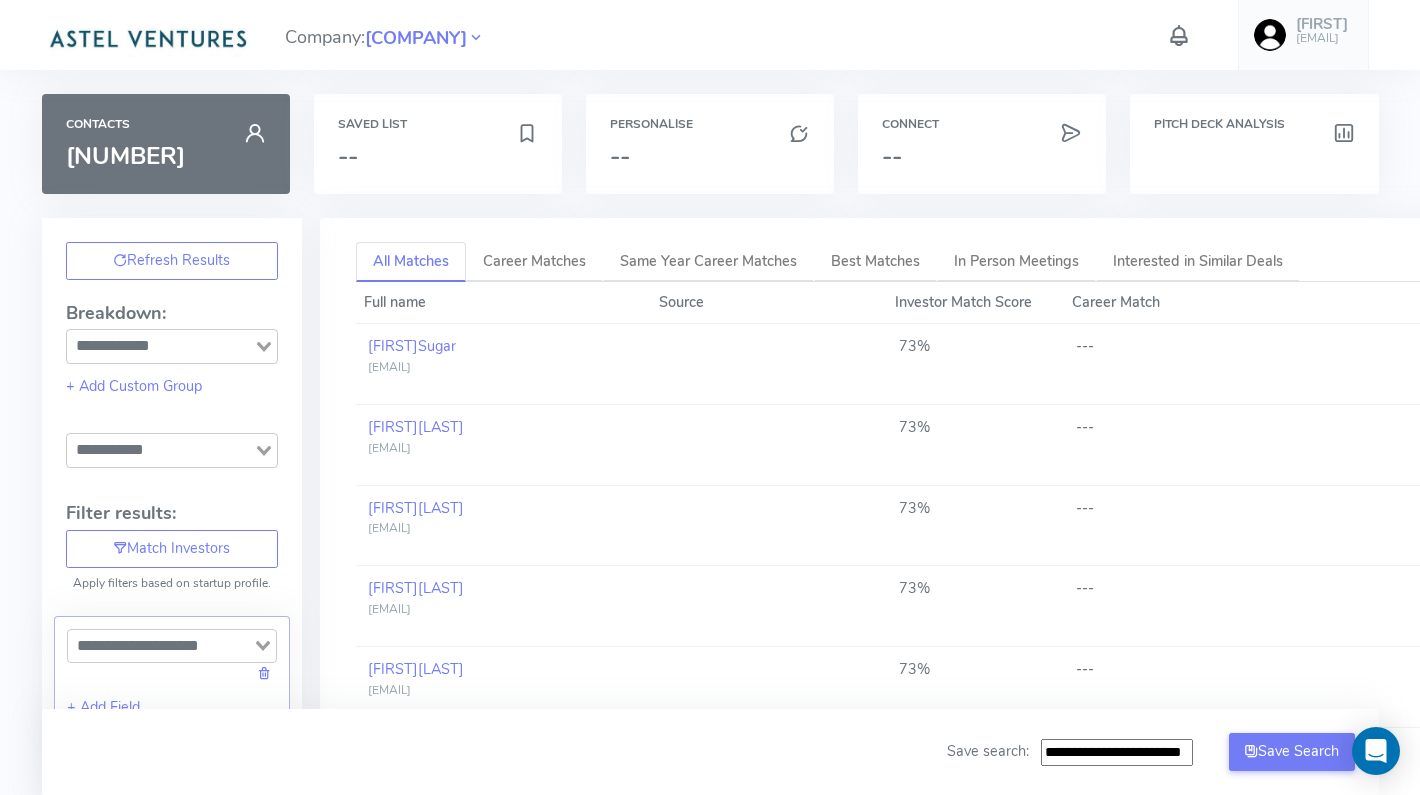 click at bounding box center [148, 37] 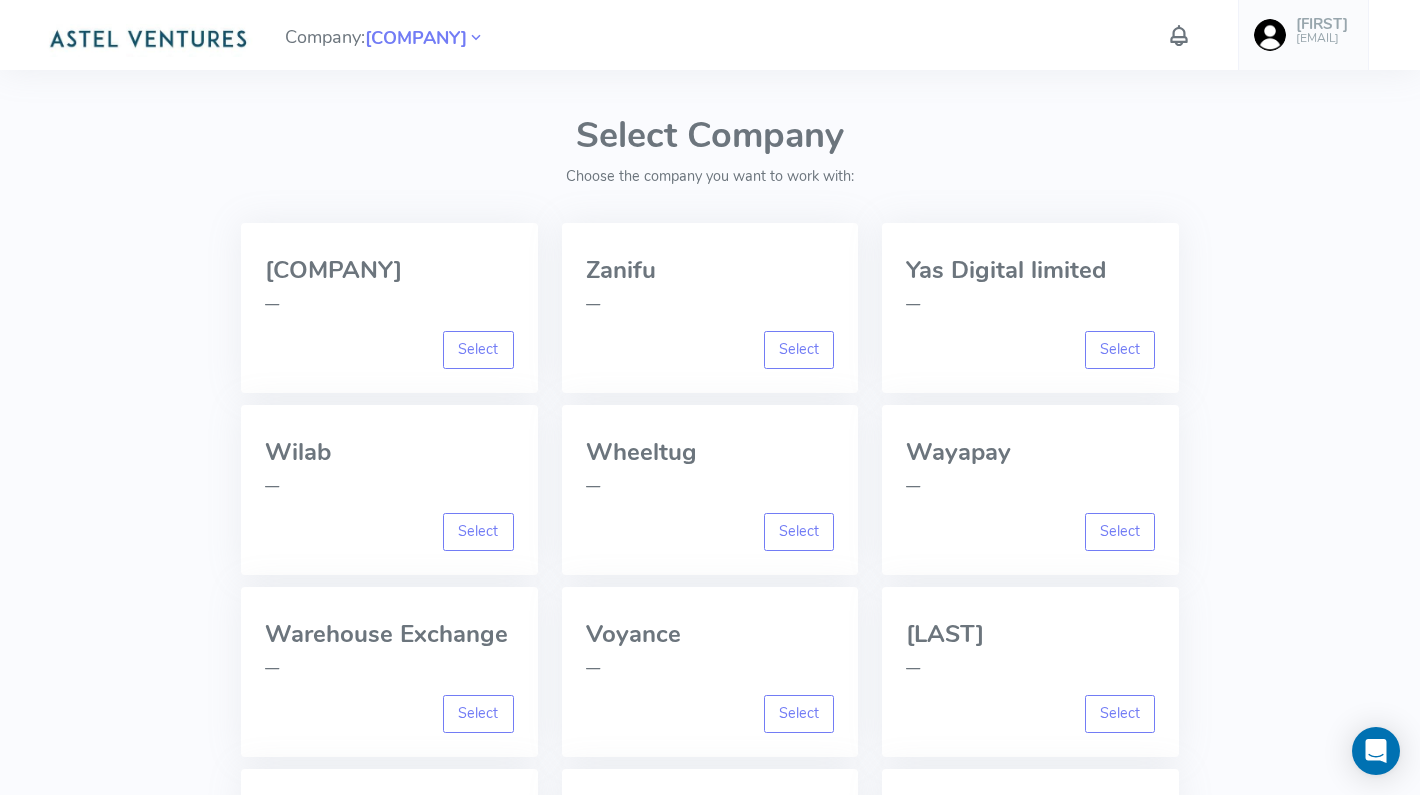 scroll, scrollTop: 4786, scrollLeft: 0, axis: vertical 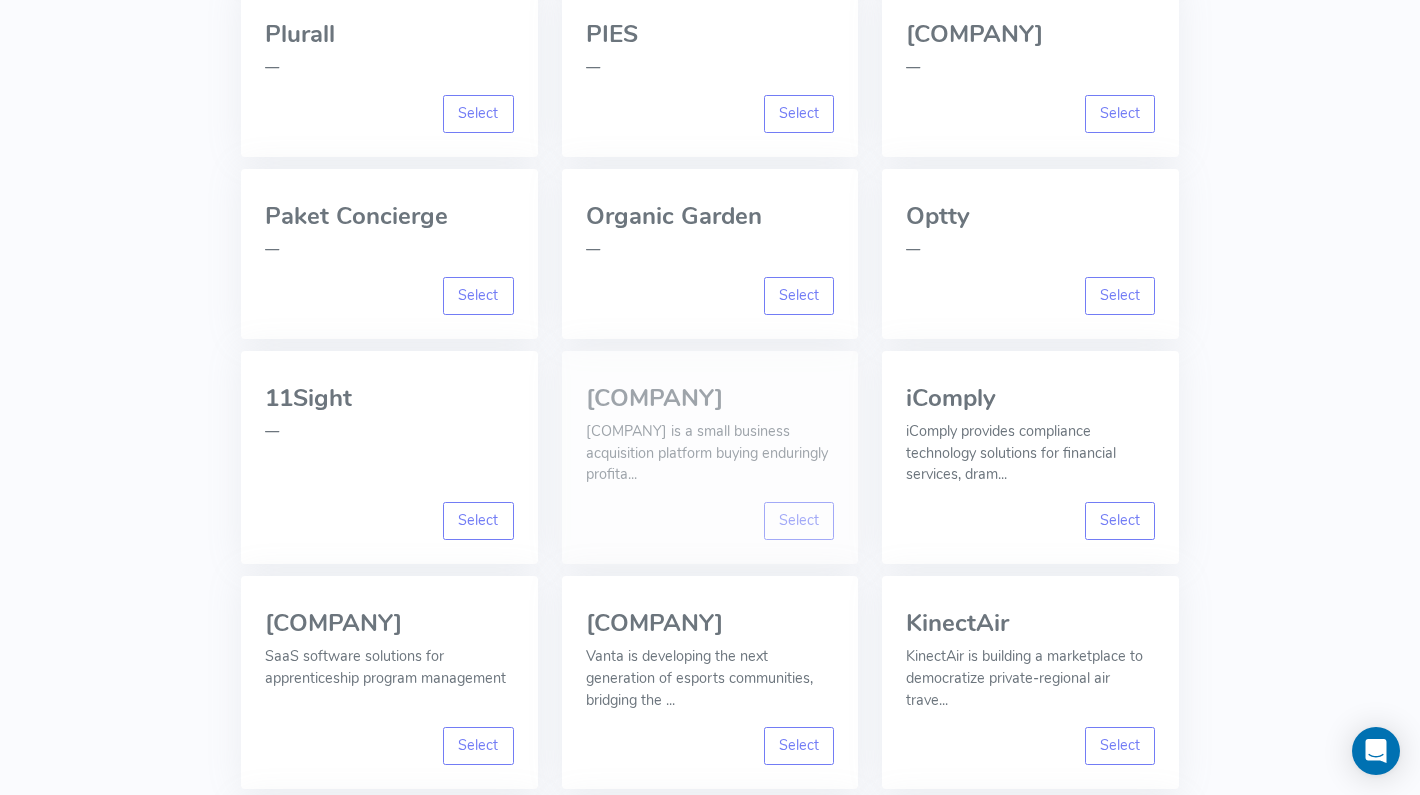 click on "[COMPANY]" at bounding box center (710, 398) 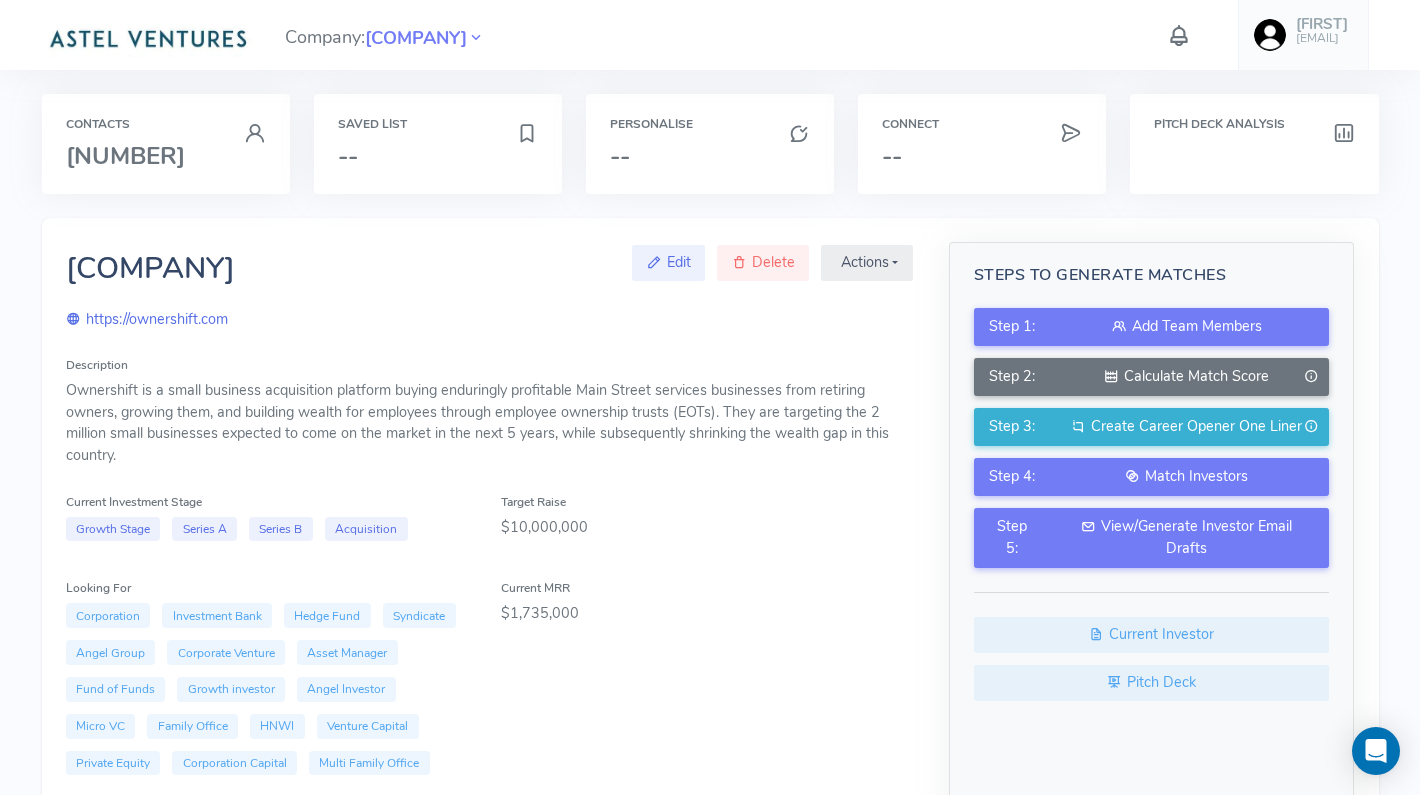 scroll, scrollTop: 226, scrollLeft: 0, axis: vertical 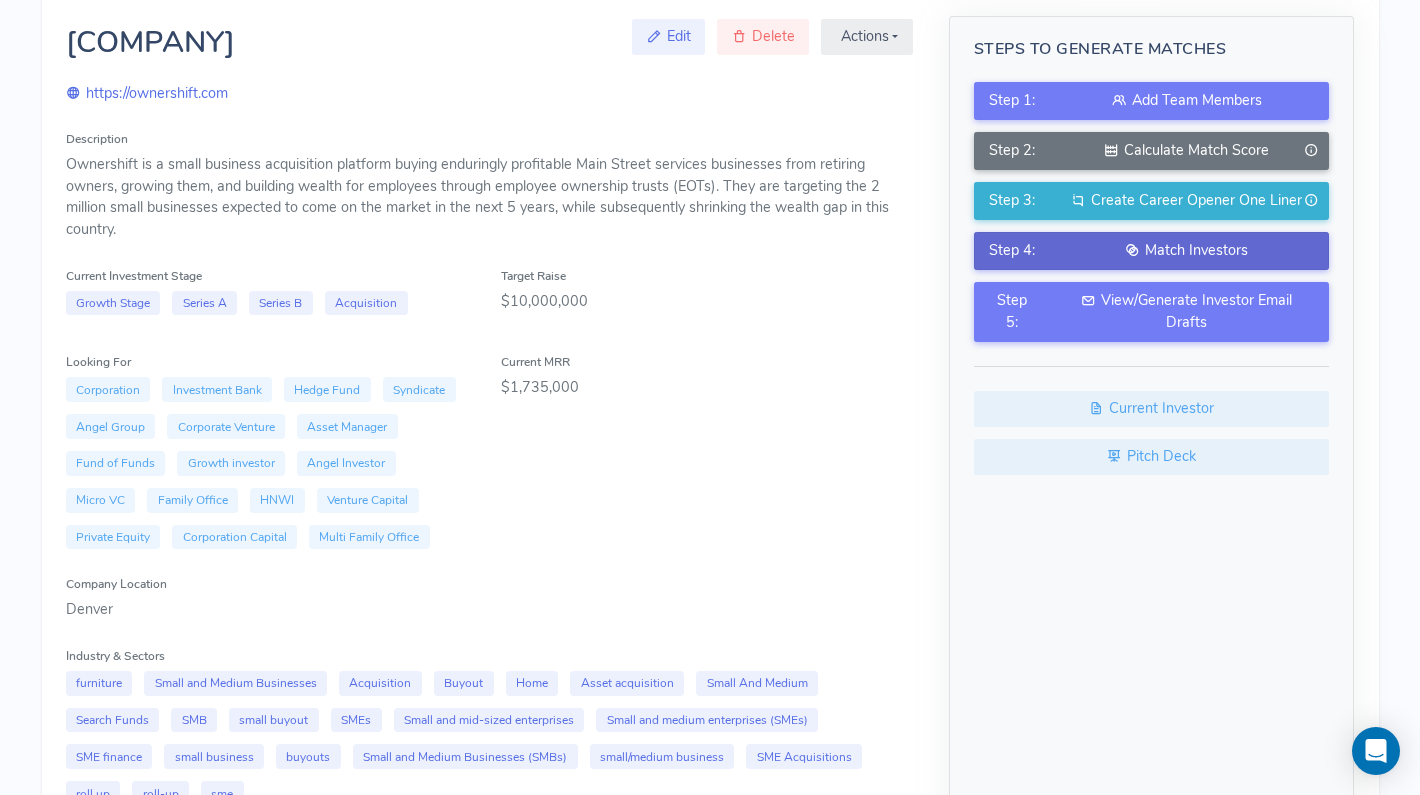 click on "Step 4: Match Investors" at bounding box center [1152, 251] 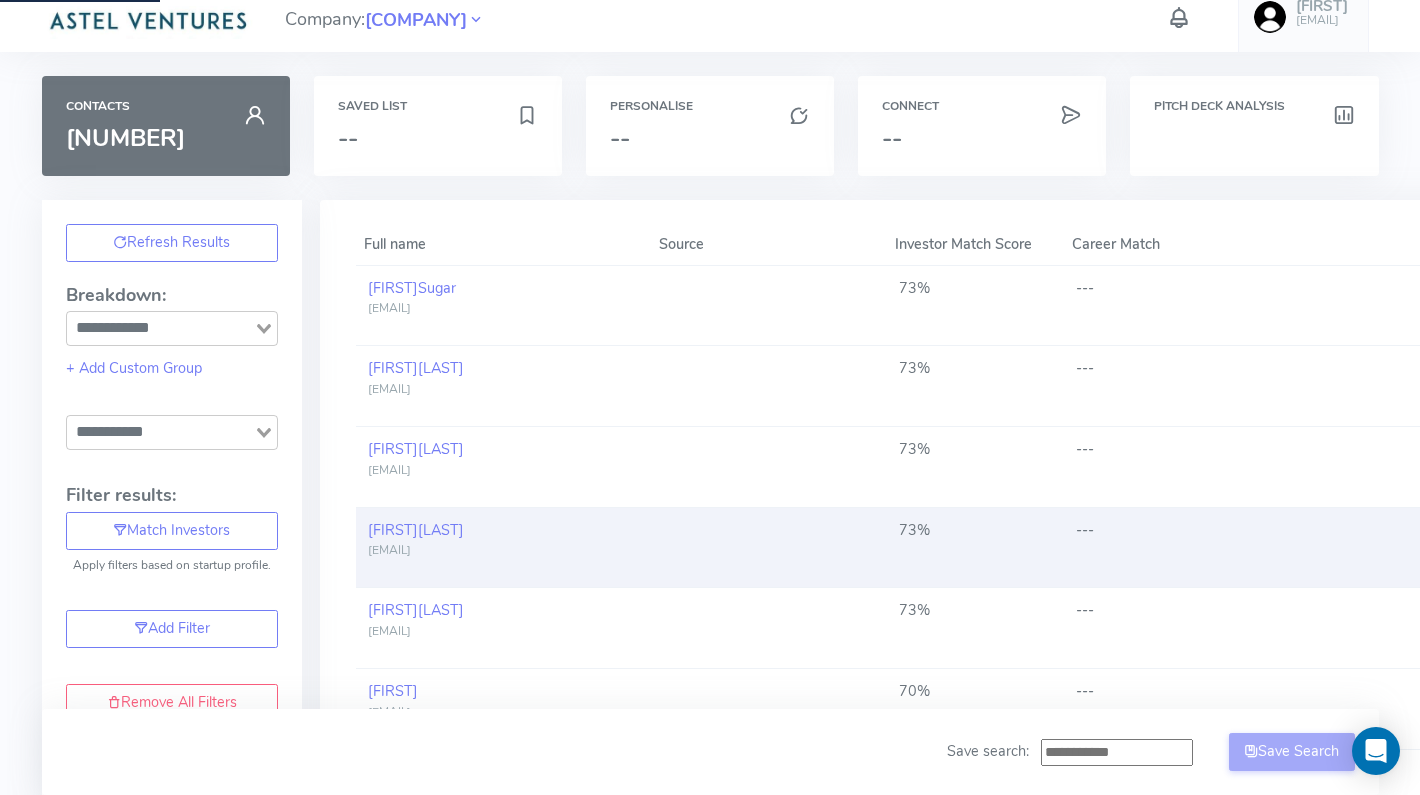 scroll, scrollTop: 0, scrollLeft: 0, axis: both 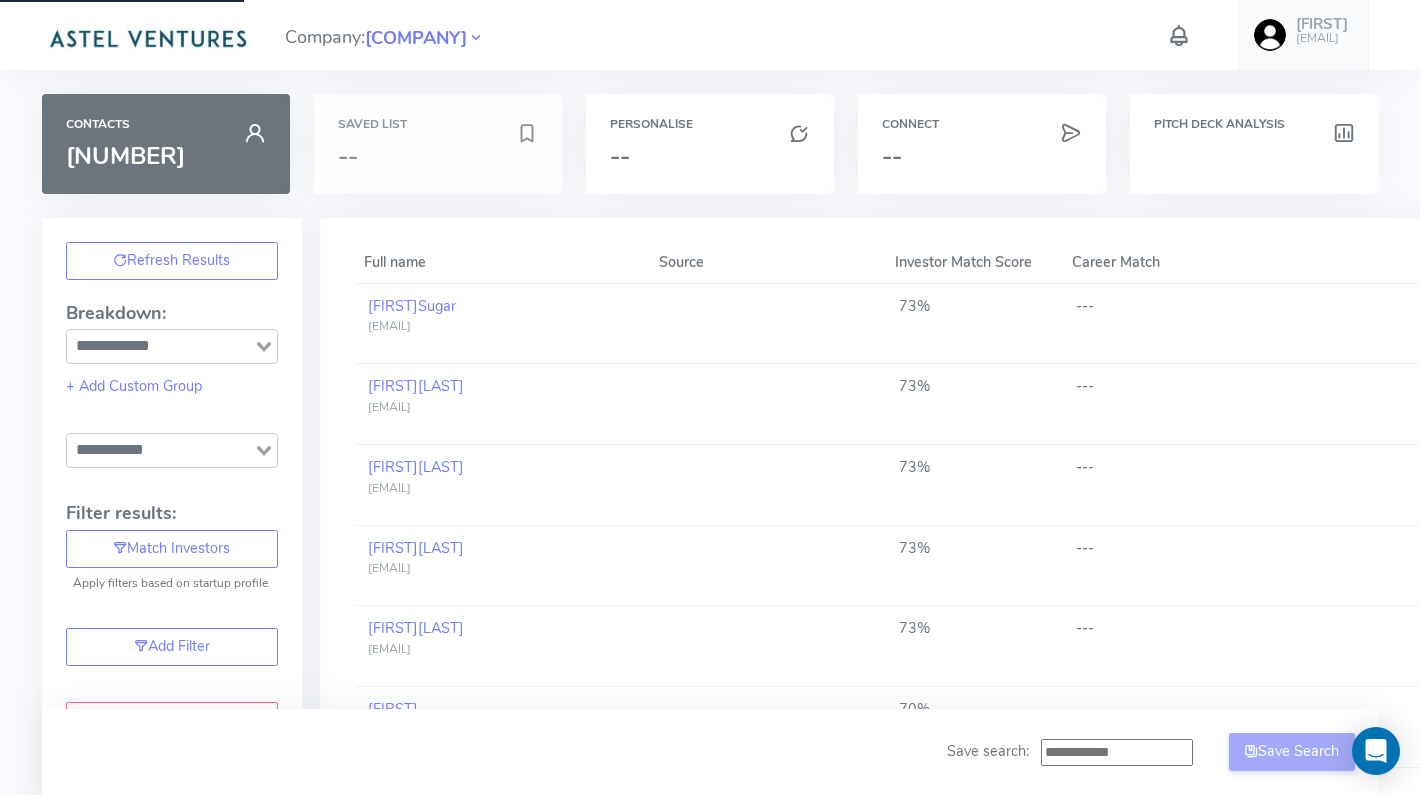 type on "**********" 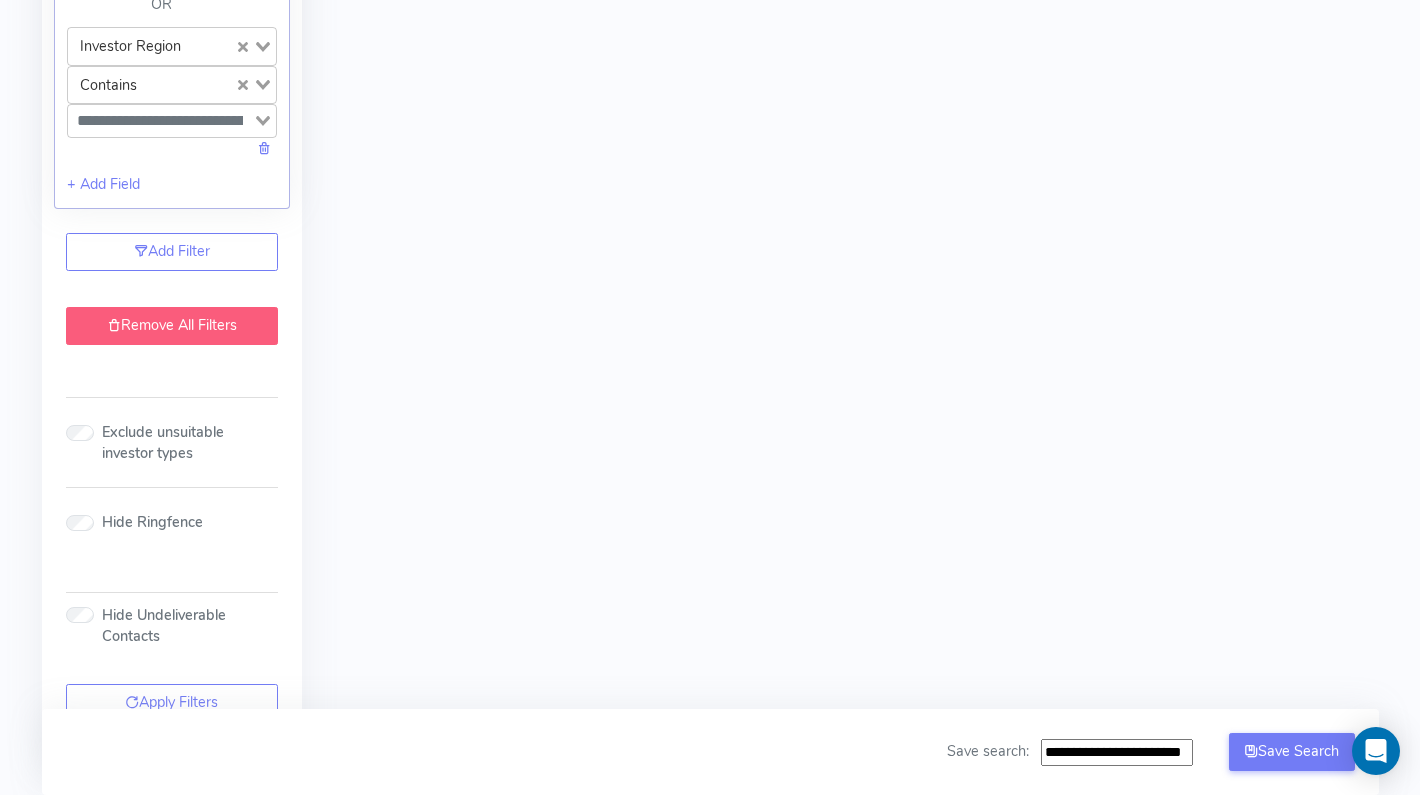 click on "Remove All Filters" at bounding box center [172, 326] 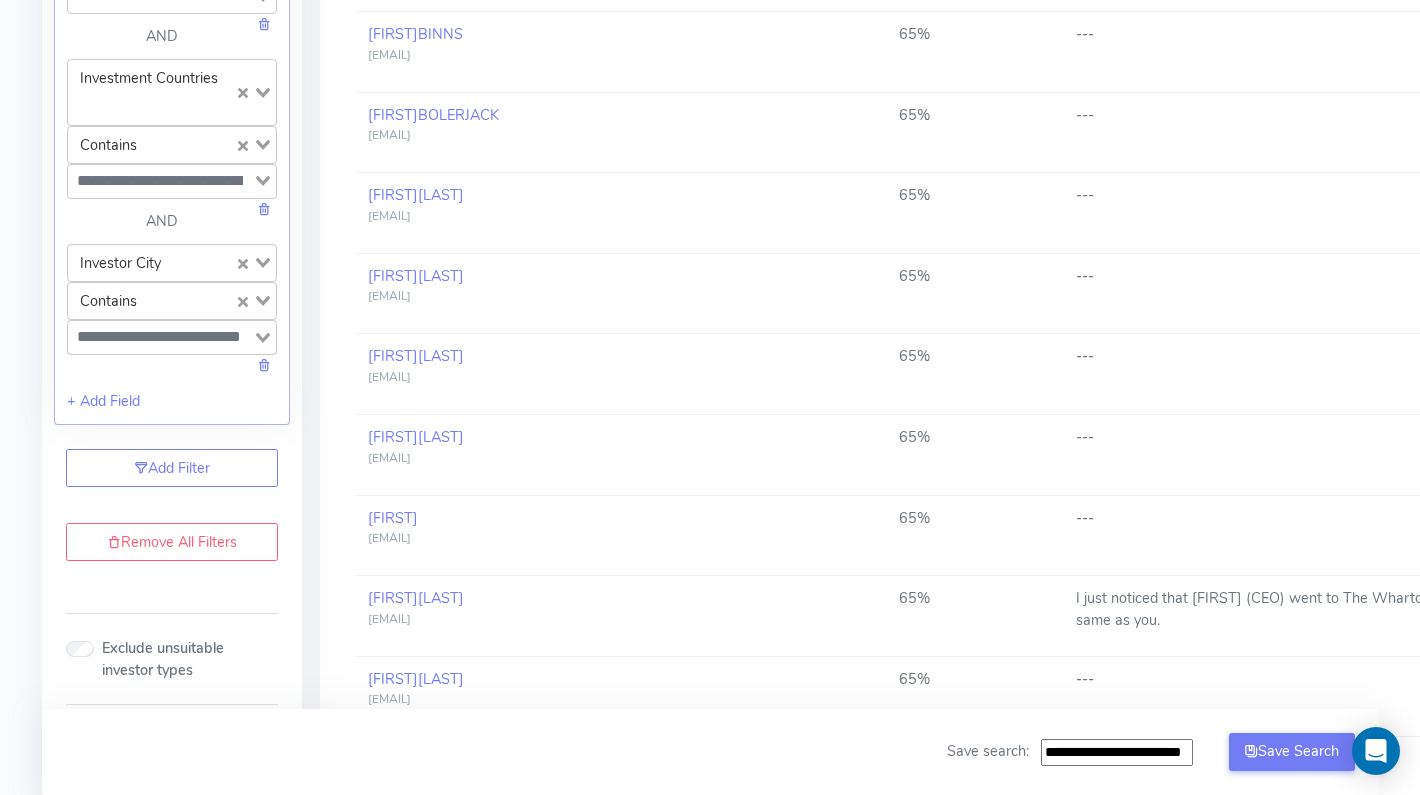 scroll, scrollTop: 1075, scrollLeft: 0, axis: vertical 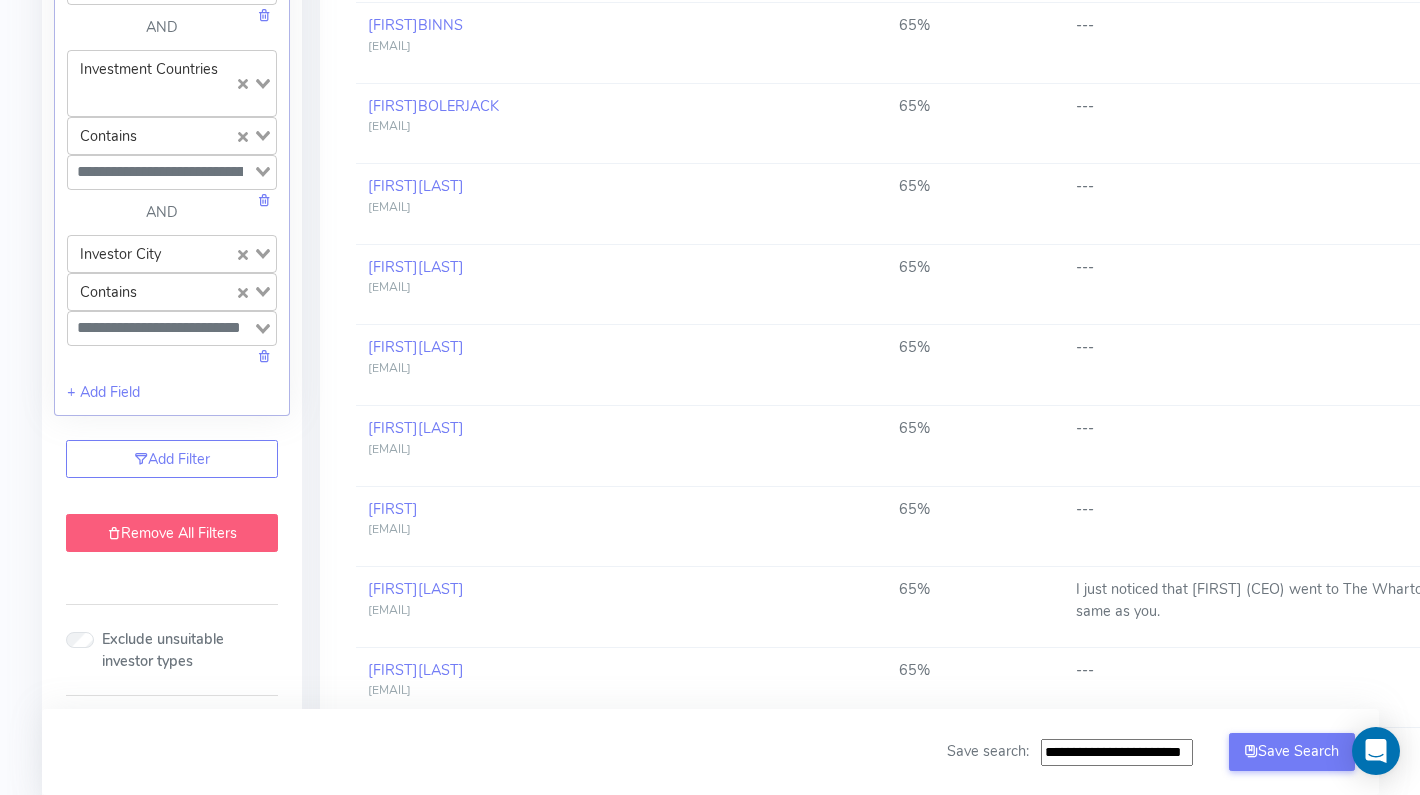 click on "Remove All Filters" at bounding box center [172, 533] 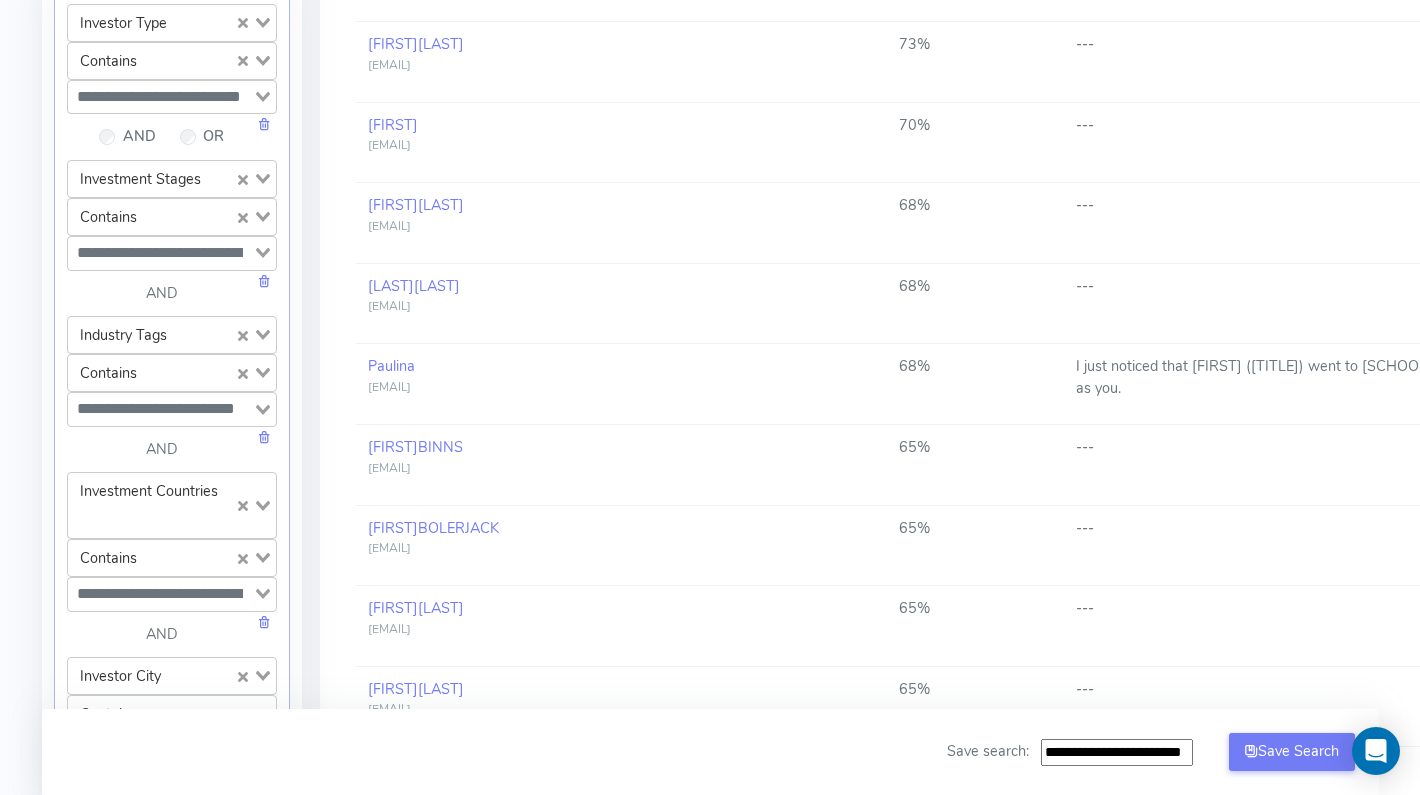 scroll, scrollTop: 624, scrollLeft: 0, axis: vertical 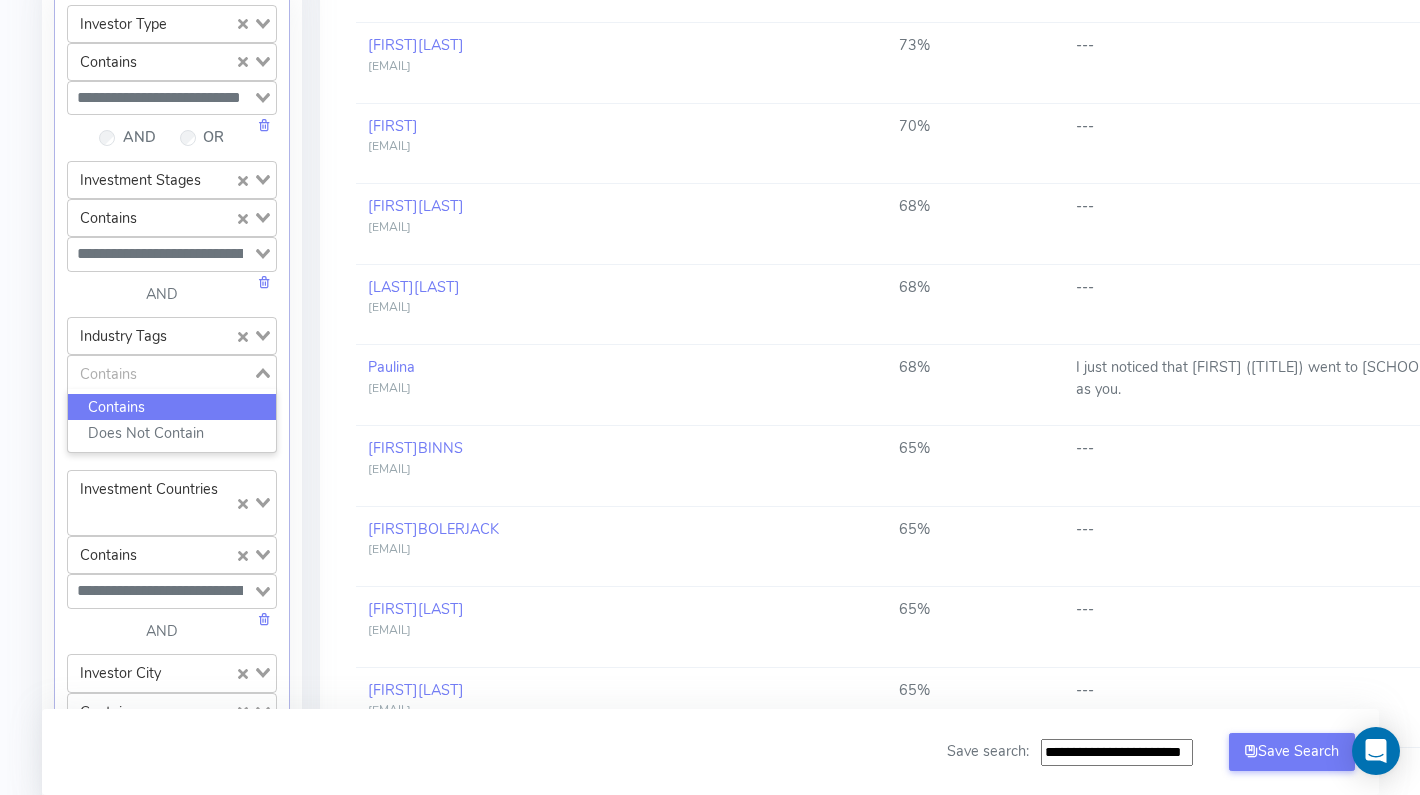 click 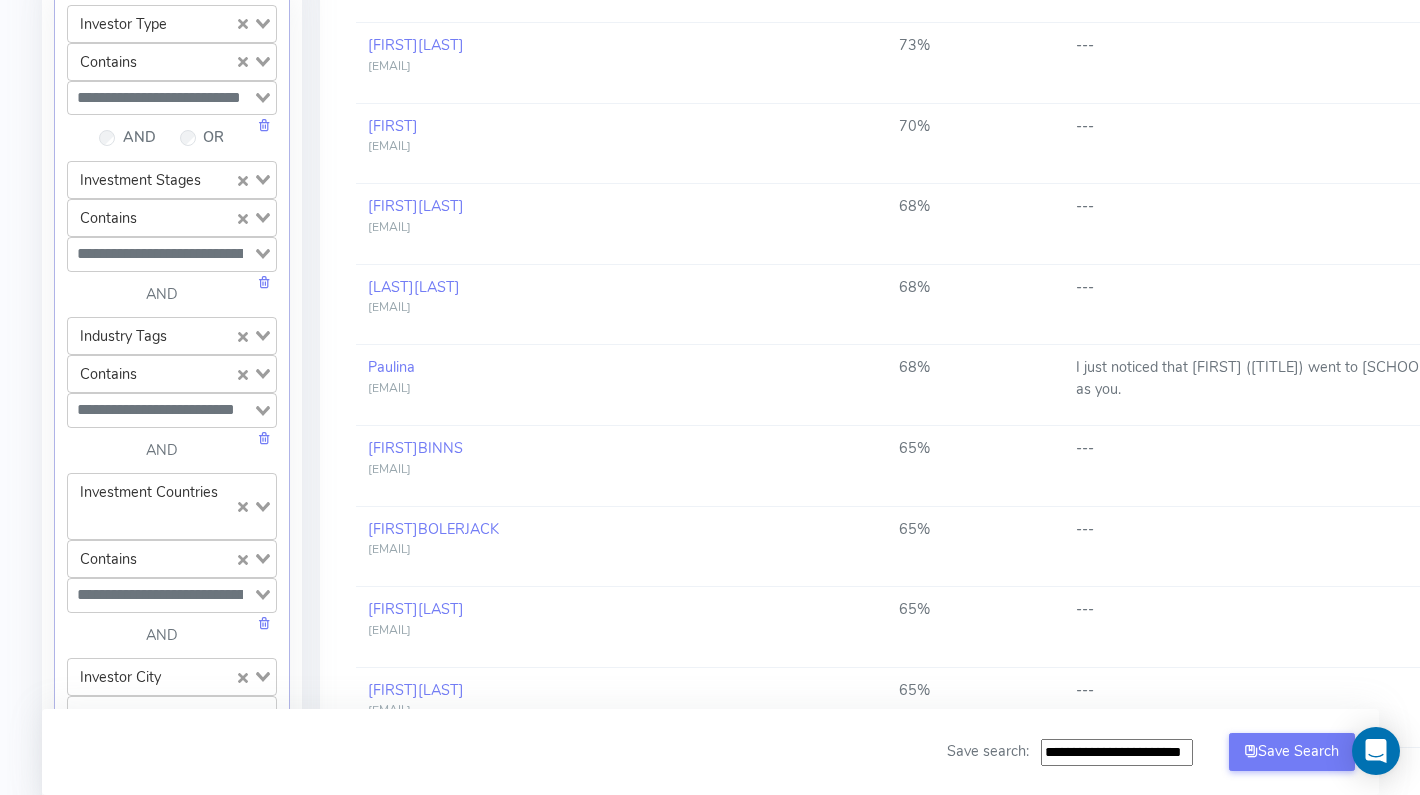 click on "Investor Type Loading... Contains Loading... Loading... AND OR Investment Stages Loading... Contains Loading... Loading... AND Industry Tags Loading... Contains Loading... Contains Does Not Contain Loading... AND Investment Countries Loading... Contains Loading... Loading... AND Investor City Loading... Contains Loading... Loading... + Add Field Add Filter Remove All Filters Exclude unsuitable investor types Hide Ringfence Hide Undeliverable Contacts Apply Filters" at bounding box center [172, 684] 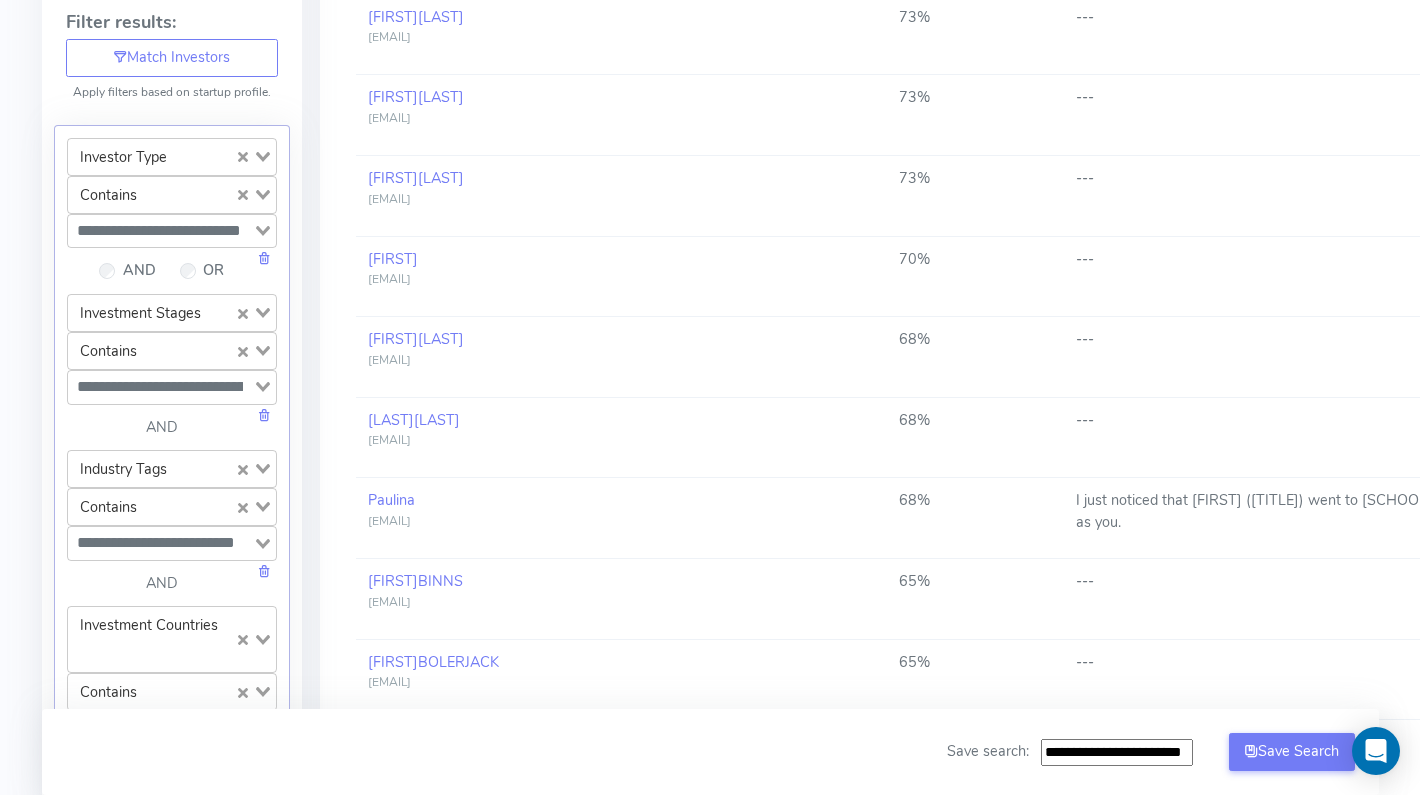 scroll, scrollTop: 490, scrollLeft: 0, axis: vertical 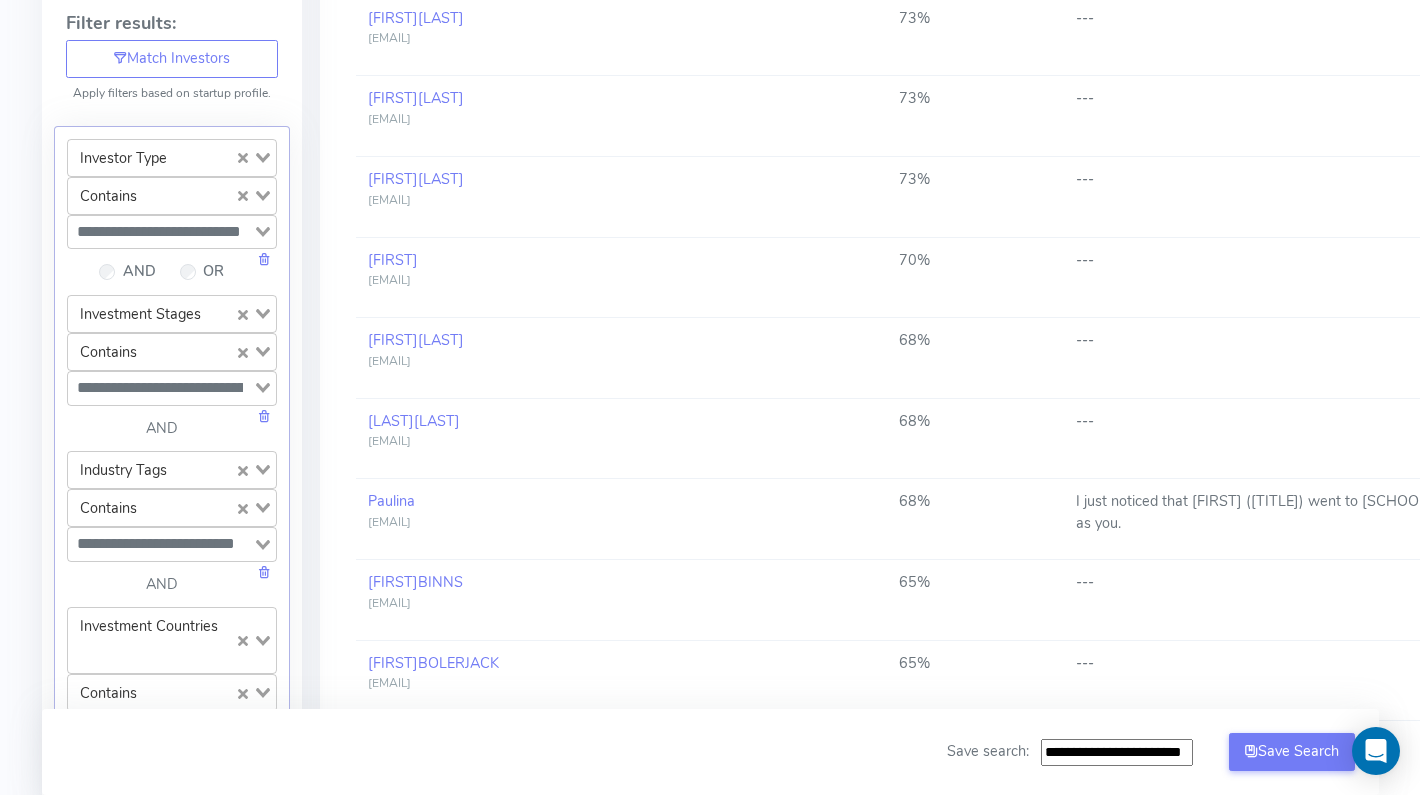 click 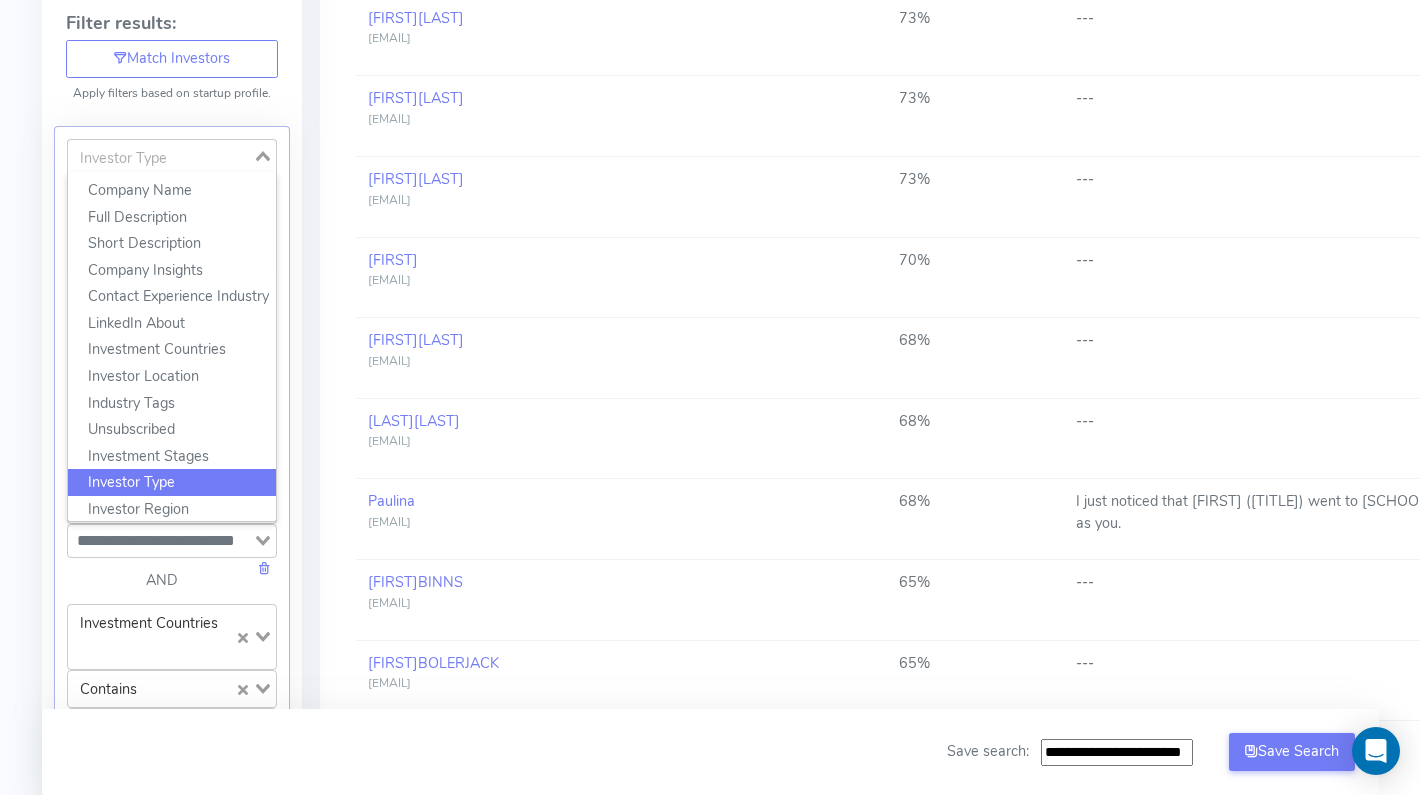 click 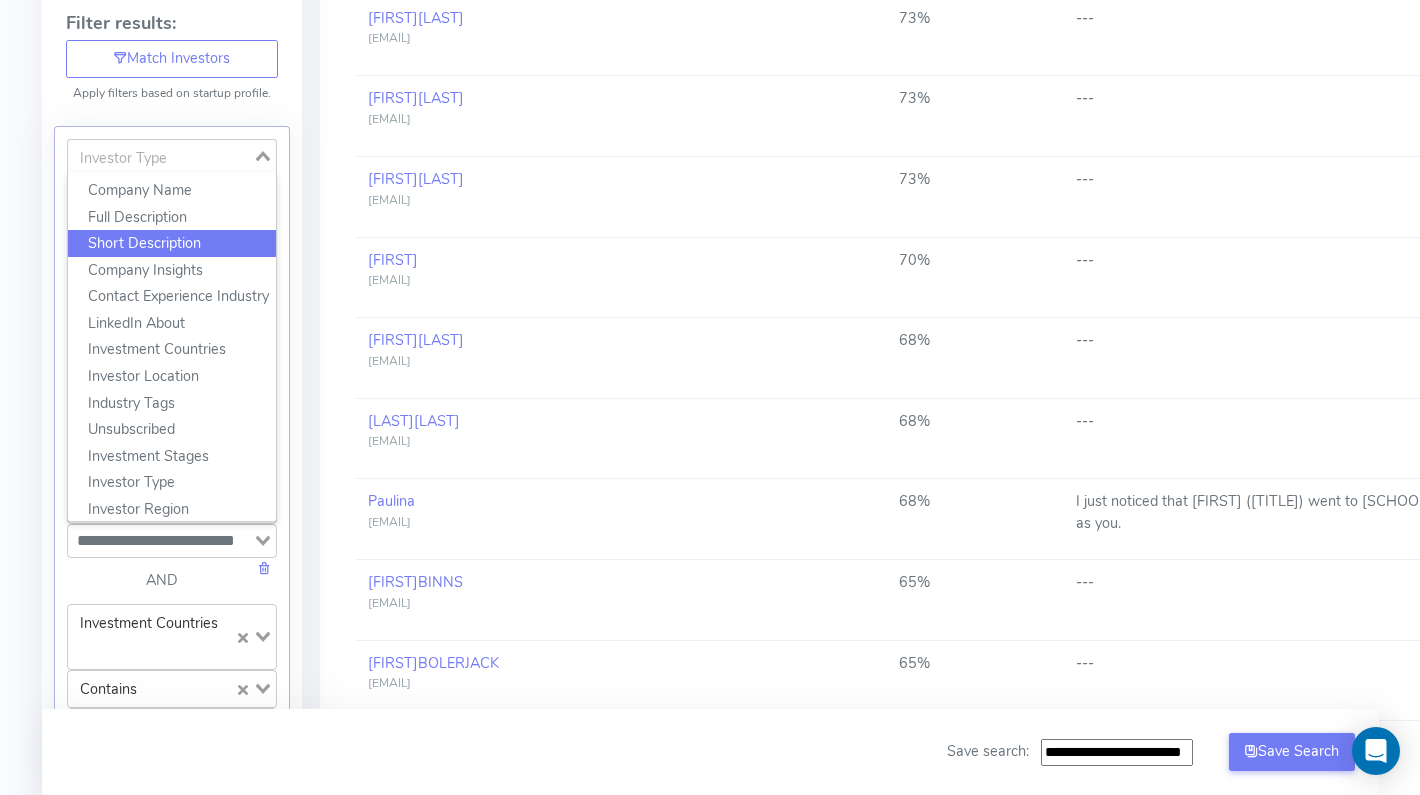 click on "Company: Ownershift [FIRST] [LAST]@[EMAIL] Account Upload data Email Accounts Feed GPT Settings AI Keys Usage Engagement Call Info Manage Startup Invitations Setup Whitelabel Download Chrome Plugin Logout Contacts 68,515 Saved List -- Personalise  --  Connect  --  Pitch Deck Analysis      Critical Email Warmup Notice   Critical - You need to make sure you are warming up your email before setting up any sequences as this materially impacts the success of your fundraise. We can add you to our warm up account - please contact your account manager and we will set this up for you immediately.   I understand  Confirm  Refresh Results  Breakdown: Loading... + Add Custom Group Loading... Filter results:  Match Investors  Apply filters based on startup profile. Investor Type Loading... Company Name Full Description Short Description Company Insights Contact Experience Industry LinkedIn About Investment Countries Investor Location Industry Tags Unsubscribed Investment Stages Investor Type Investor Region AND" at bounding box center (710, 608) 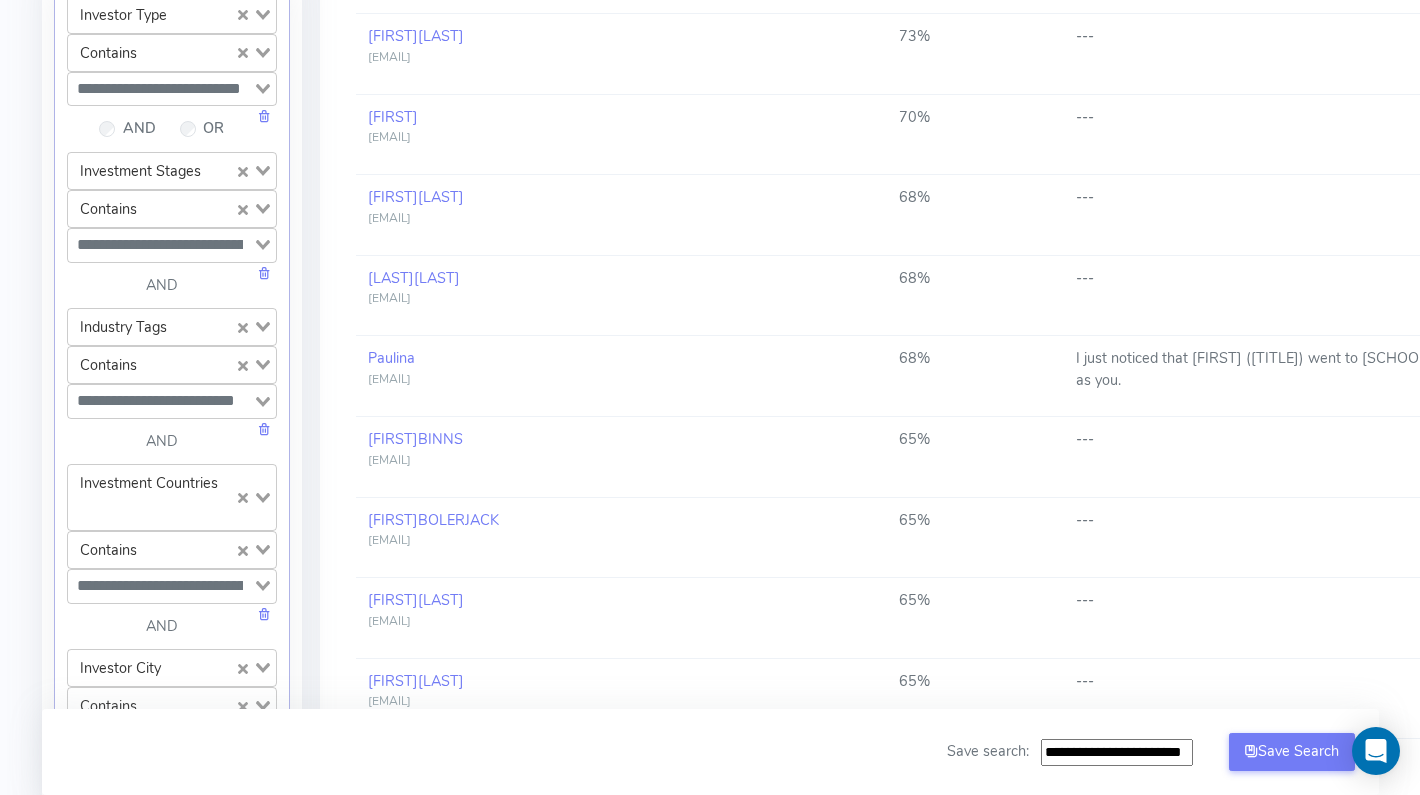 scroll, scrollTop: 622, scrollLeft: 0, axis: vertical 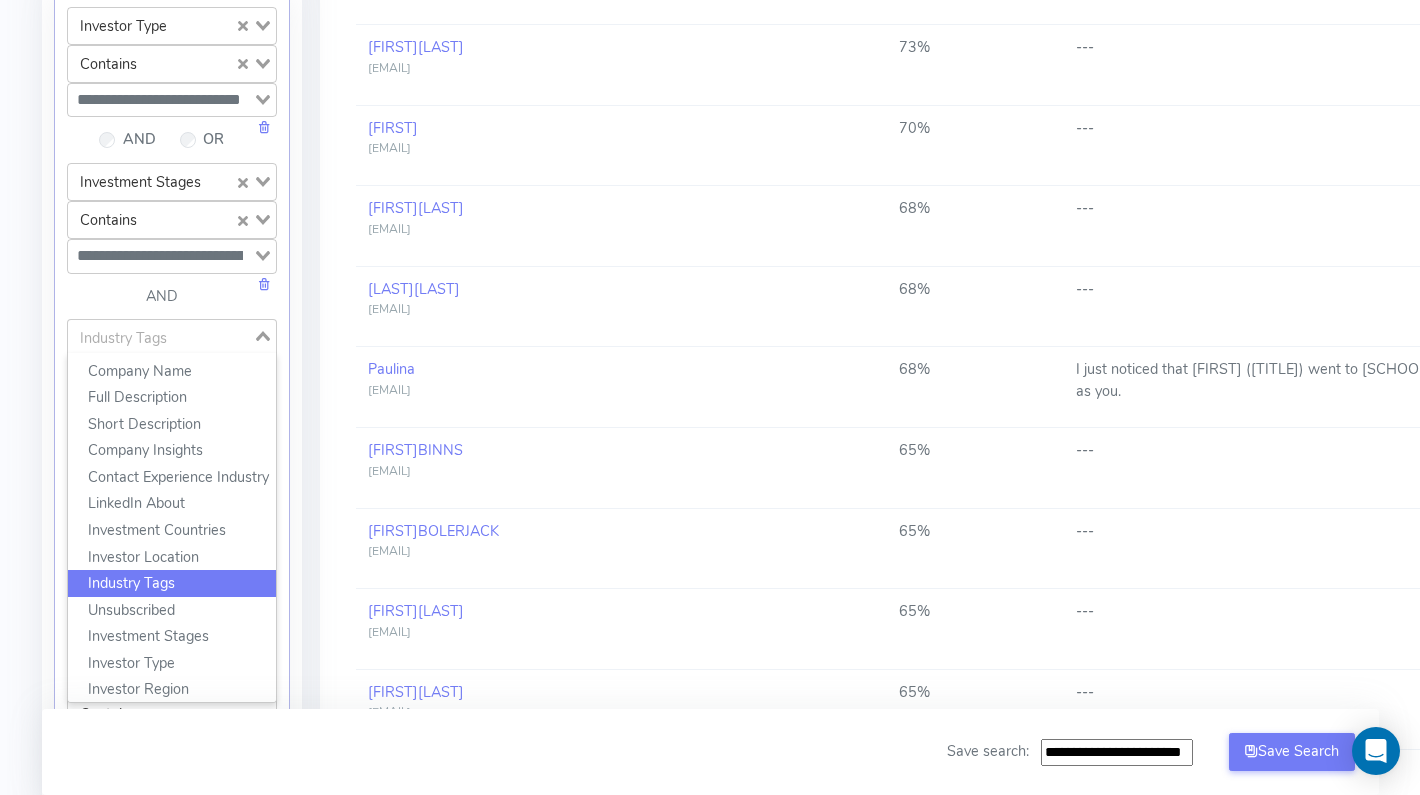 click 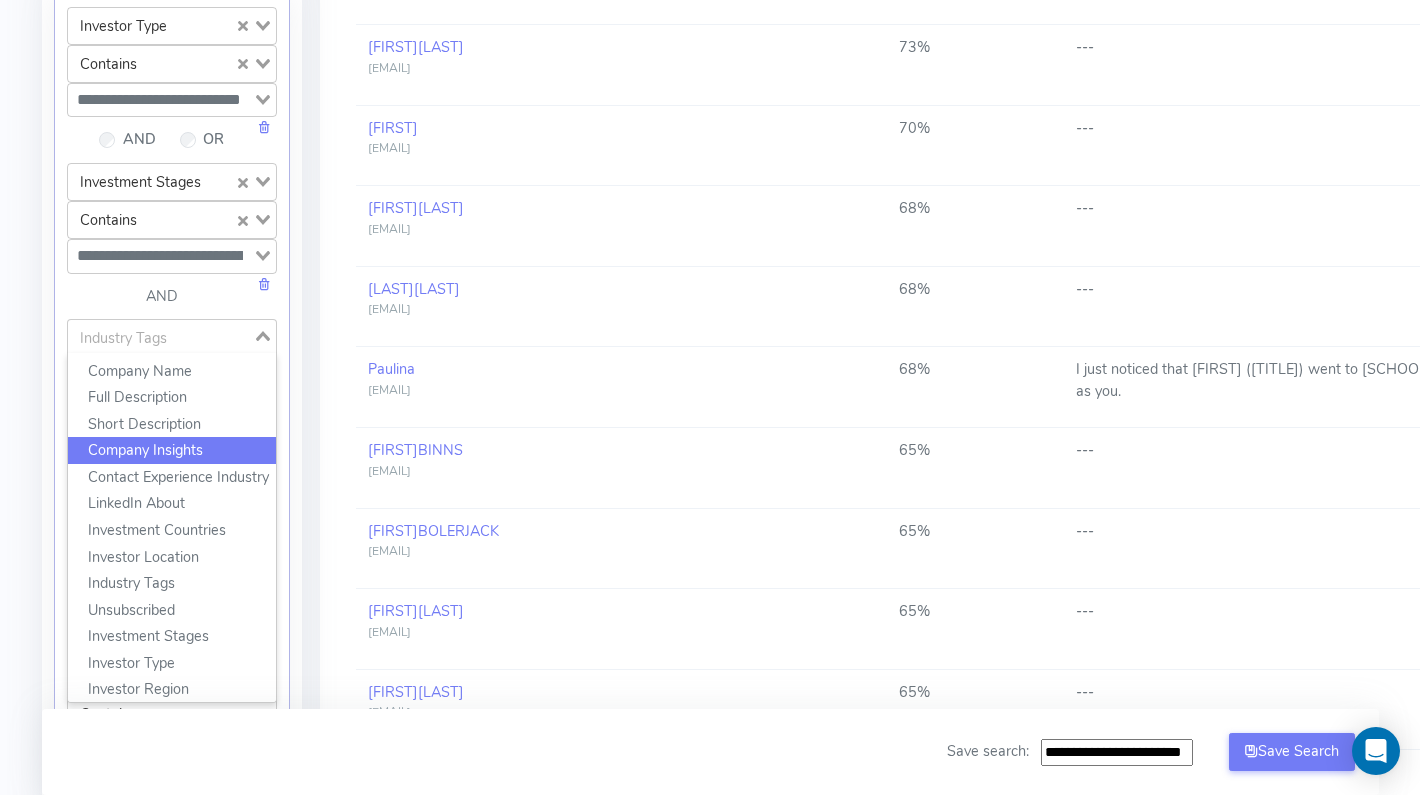 click on "Company: [COMPANY] [FIRST] [EMAIL] Account Upload data Email Accounts Feed GPT Settings AI Keys Usage Engagement Call Info Manage Startup Invitations Setup Whitelabel Download Chrome Plugin Logout Contacts [NUMBER] Saved List -- Personalise -- Connect -- Pitch Deck Analysis   Critical Email Warmup Notice Critical - You need to make sure you are warming up your email before setting up any sequences as this materially impacts the success of your fundraise. We can add you to our warm up account - please contact your account manager and we will set this up for you immediately. I understand Confirm Refresh Results Breakdown: Loading... + Add Custom Group Loading... Filter results: Match Investors Apply filters based on startup profile. Investor Type Loading... Contains Loading... Loading... AND OR Investment Stages Loading... Contains Loading... Loading... AND Industry Tags Loading... Company Name Full Description Short Description Company Insights Contact Experience Industry 1" at bounding box center [710, 476] 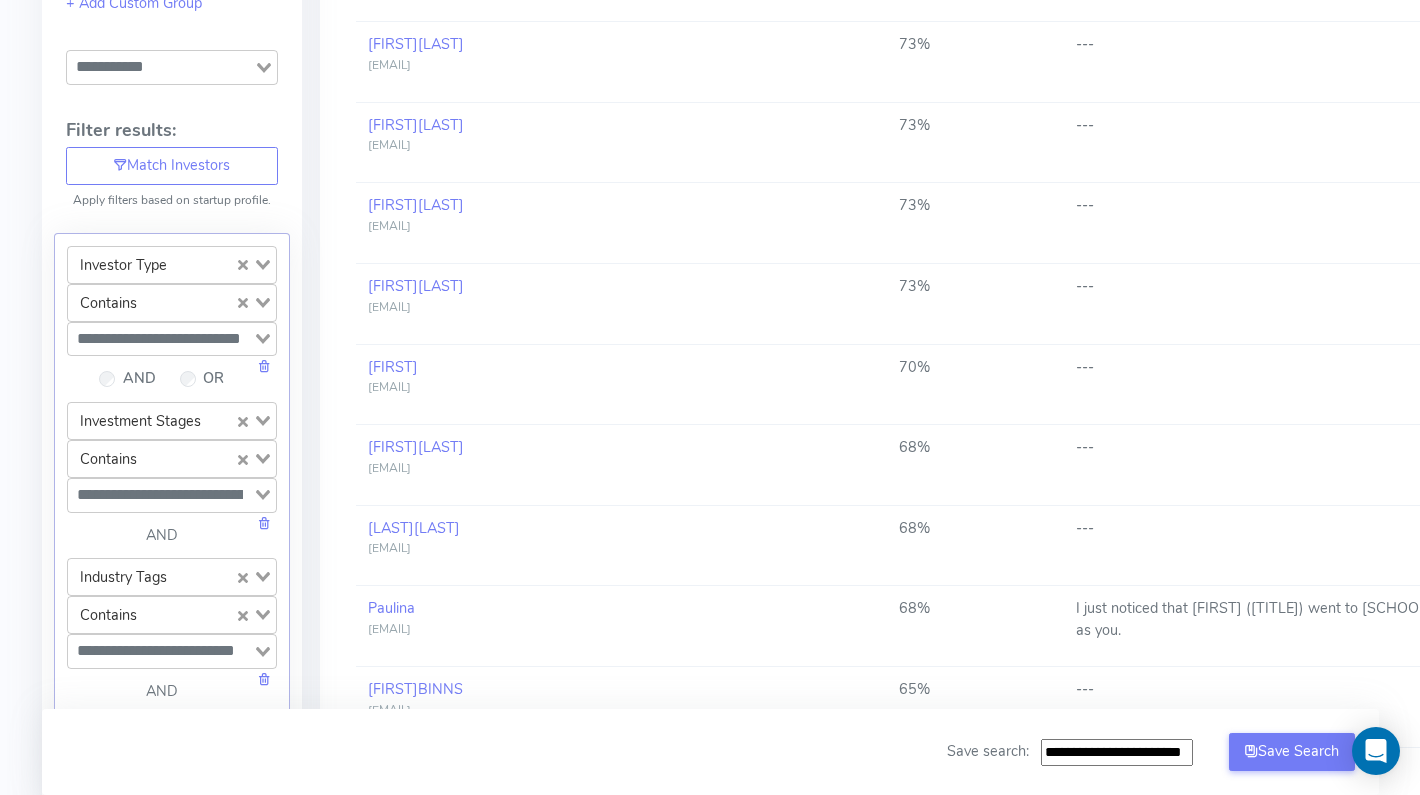 scroll, scrollTop: 0, scrollLeft: 0, axis: both 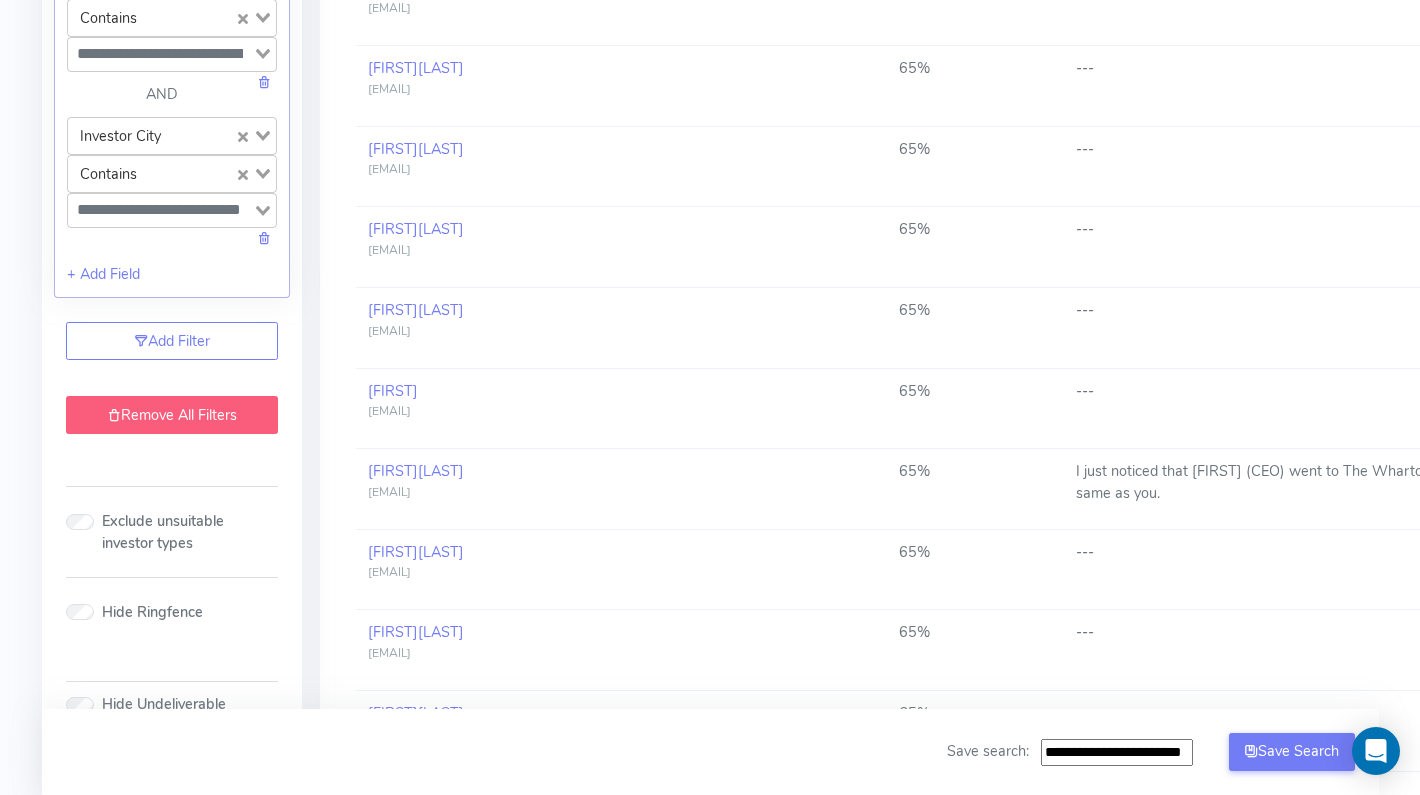 click on "Remove All Filters" at bounding box center [172, 415] 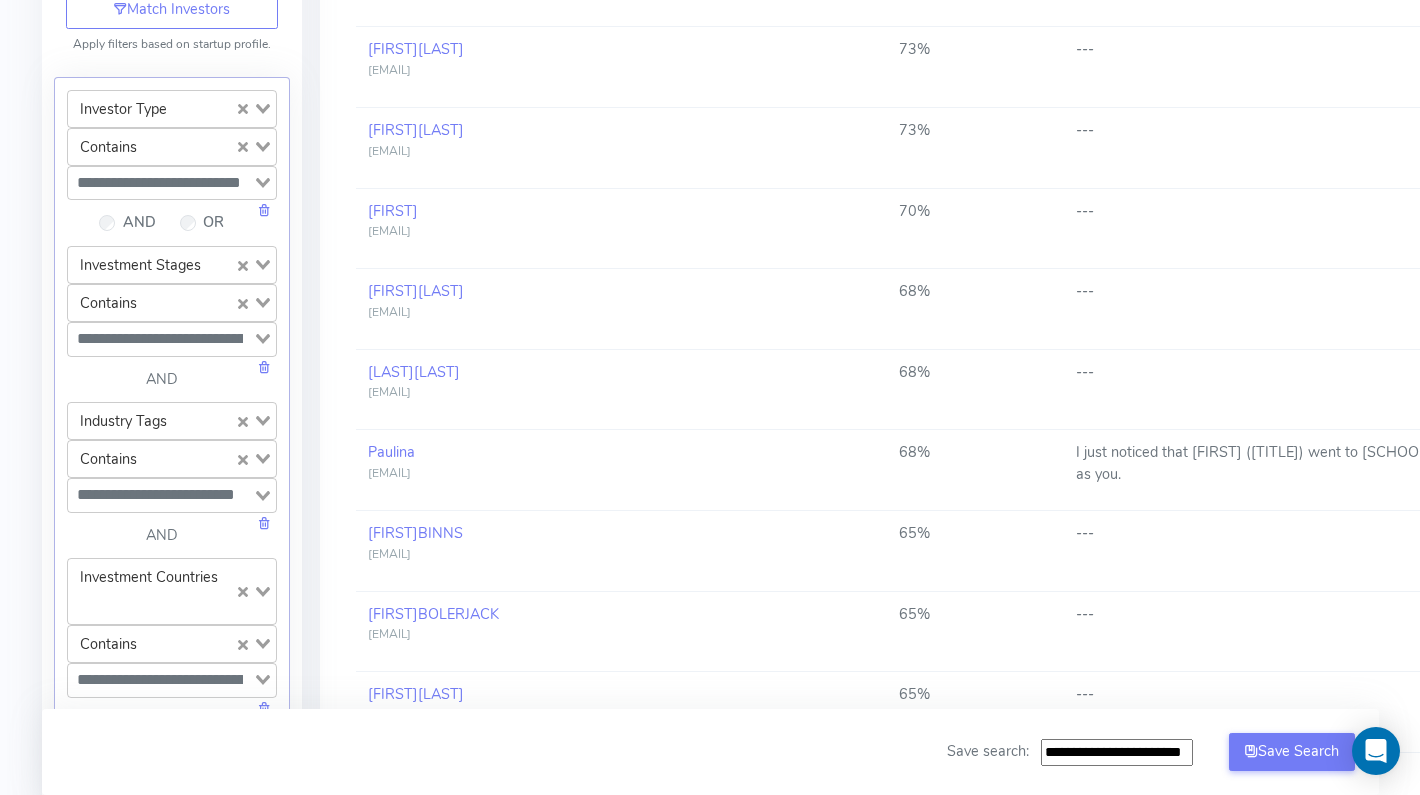 scroll, scrollTop: 540, scrollLeft: 0, axis: vertical 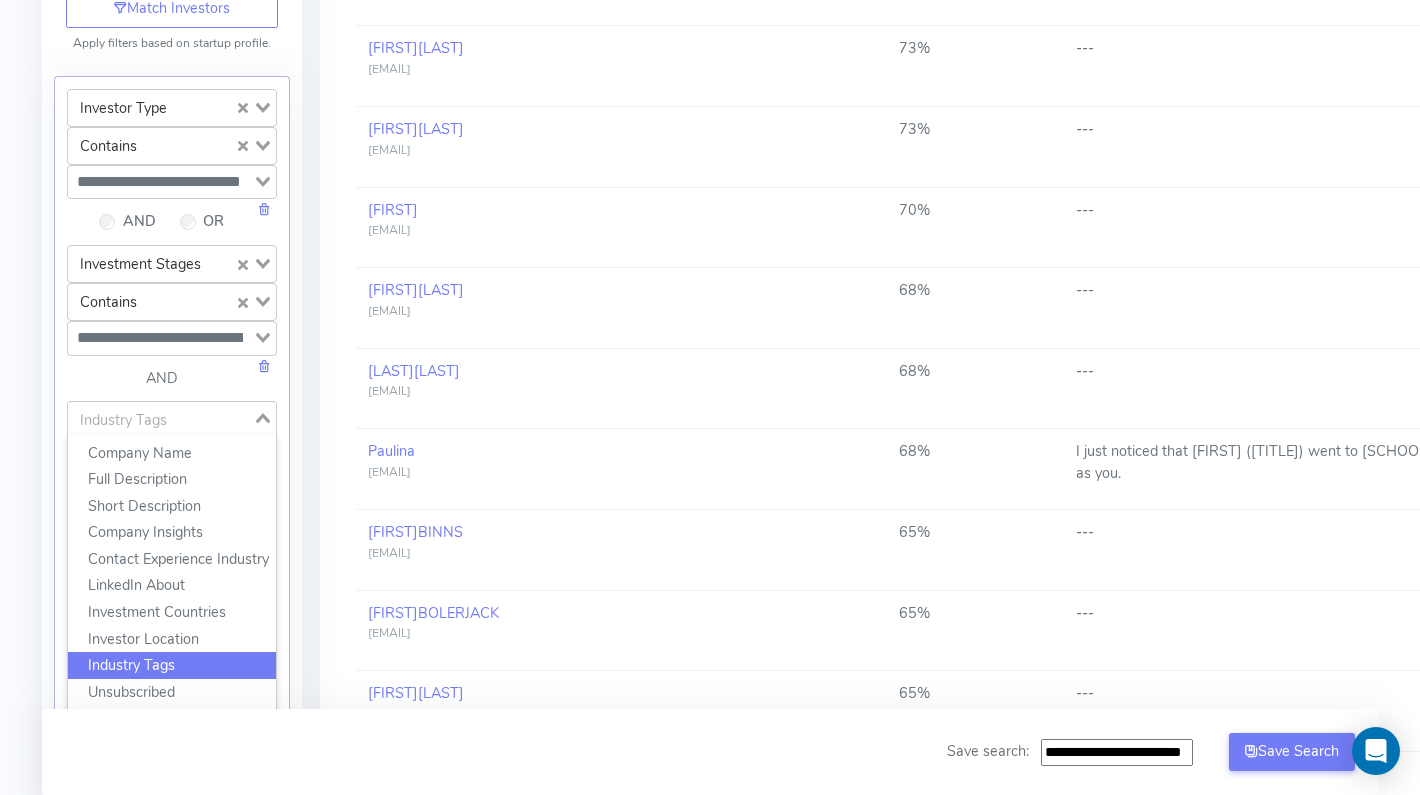 click 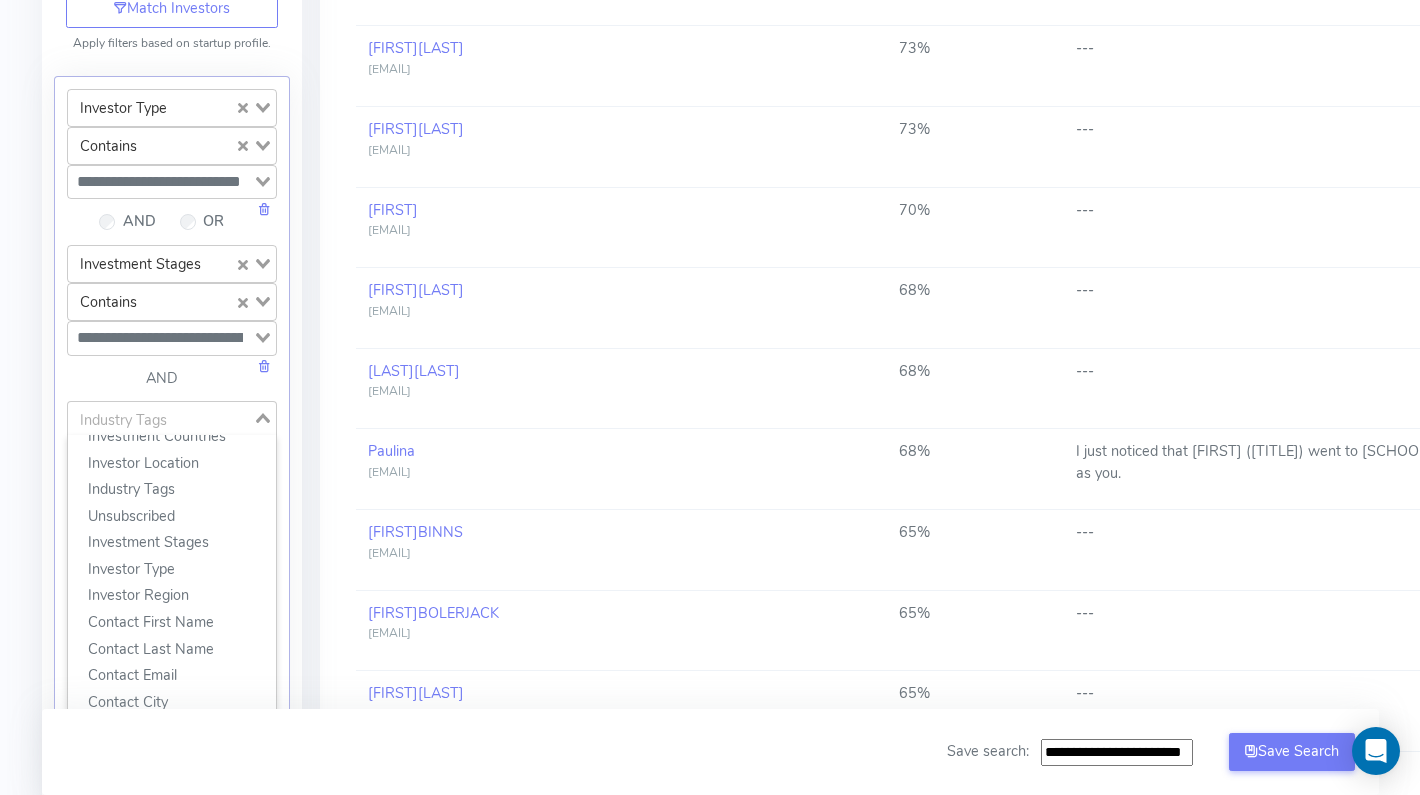 scroll, scrollTop: 0, scrollLeft: 0, axis: both 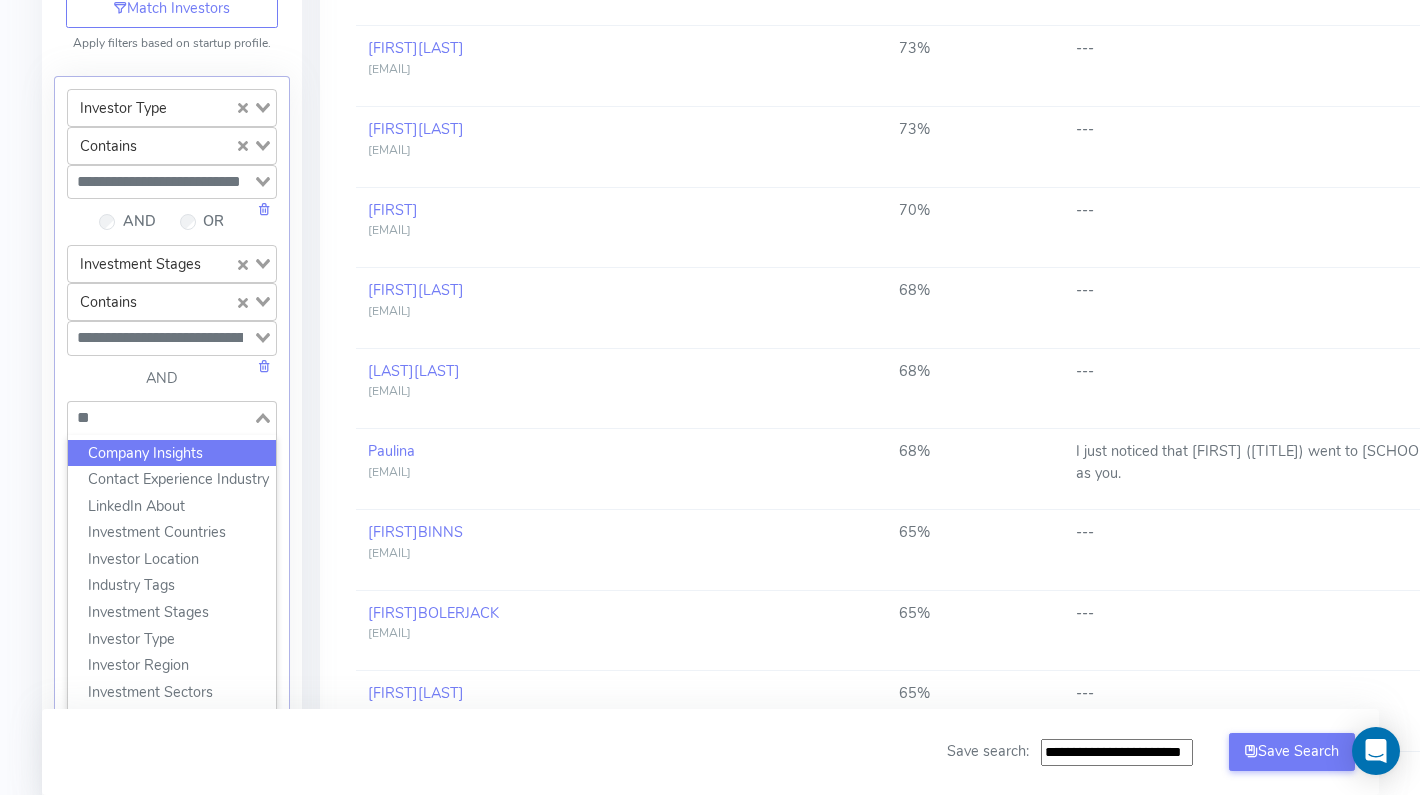 click on "Company Insights" 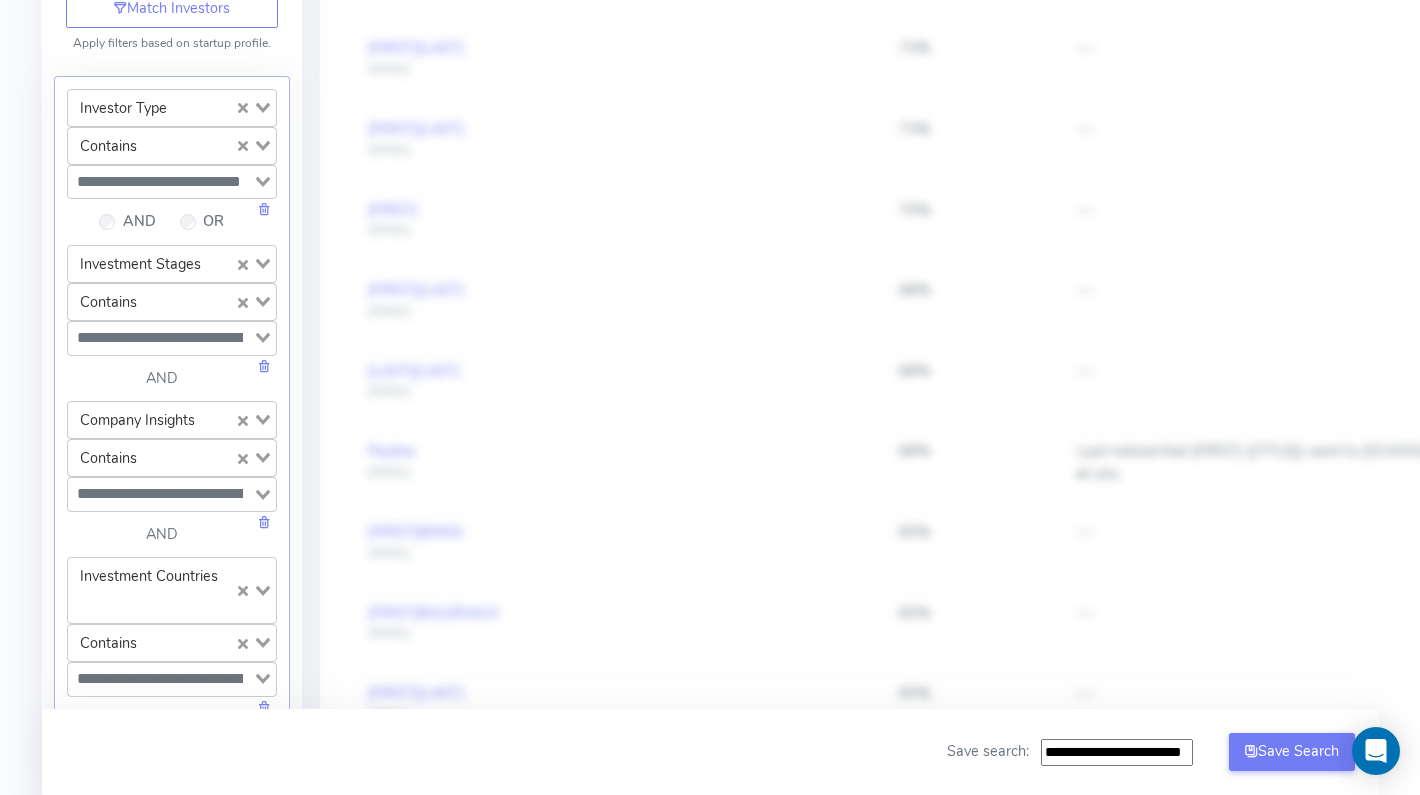 click on "Company: Ownershift [FIRST] [LAST]@[EMAIL] Account Upload data Email Accounts Feed GPT Settings AI Keys Usage Engagement Call Info Manage Startup Invitations Setup Whitelabel Download Chrome Plugin Logout Contacts 68,515 Saved List -- Personalise  --  Connect  --  Pitch Deck Analysis      Critical Email Warmup Notice   Critical - You need to make sure you are warming up your email before setting up any sequences as this materially impacts the success of your fundraise. We can add you to our warm up account - please contact your account manager and we will set this up for you immediately.   I understand  Confirm  Refresh Results  Breakdown: Loading... + Add Custom Group Loading... Filter results:  Match Investors  Apply filters based on startup profile. Investor Type Loading... Contains Loading... Loading...  AND   OR  Investment Stages Loading... Contains Loading... Loading... AND Company Insights Loading... Contains Loading... Loading... AND Investment Countries Loading... Contains Loading... AND" at bounding box center [710, 558] 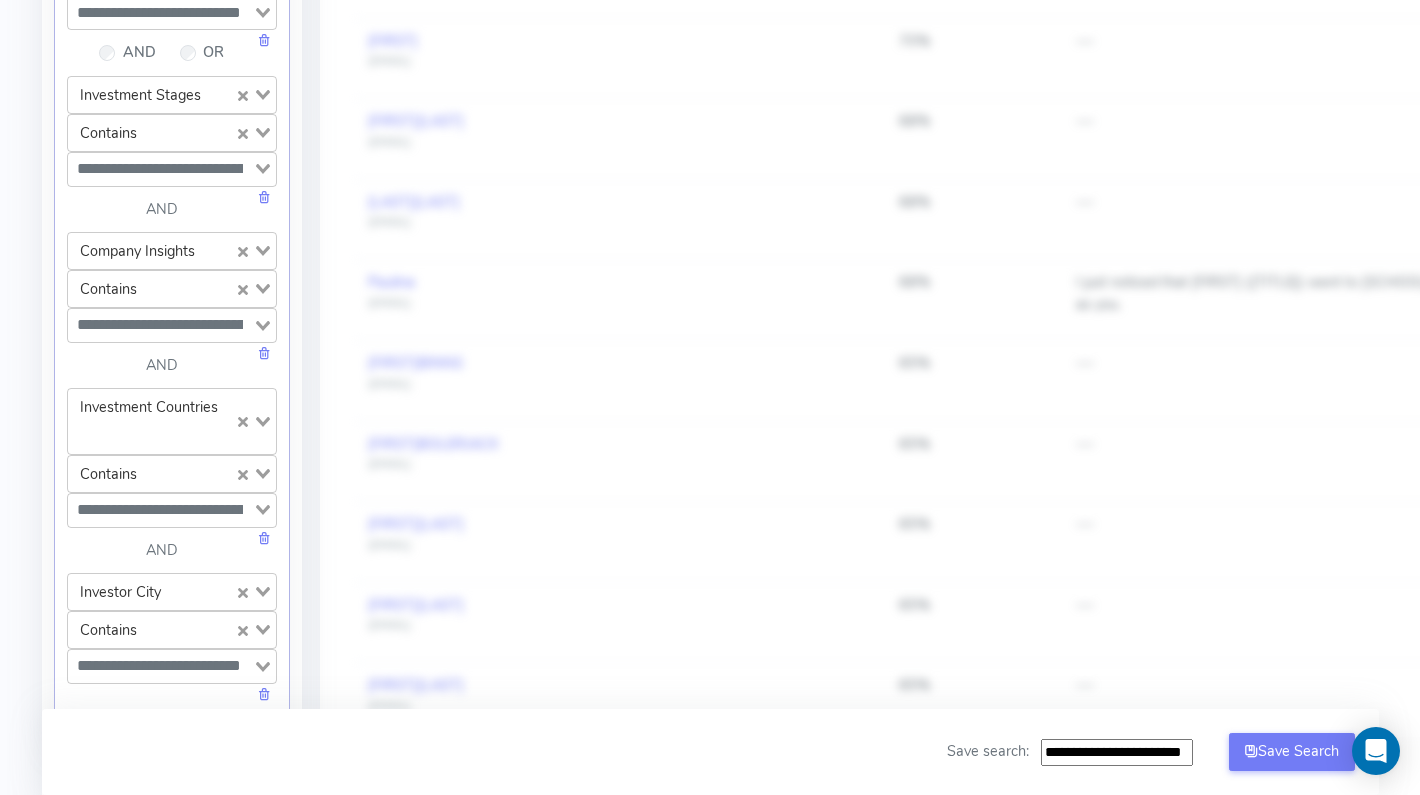 scroll, scrollTop: 705, scrollLeft: 0, axis: vertical 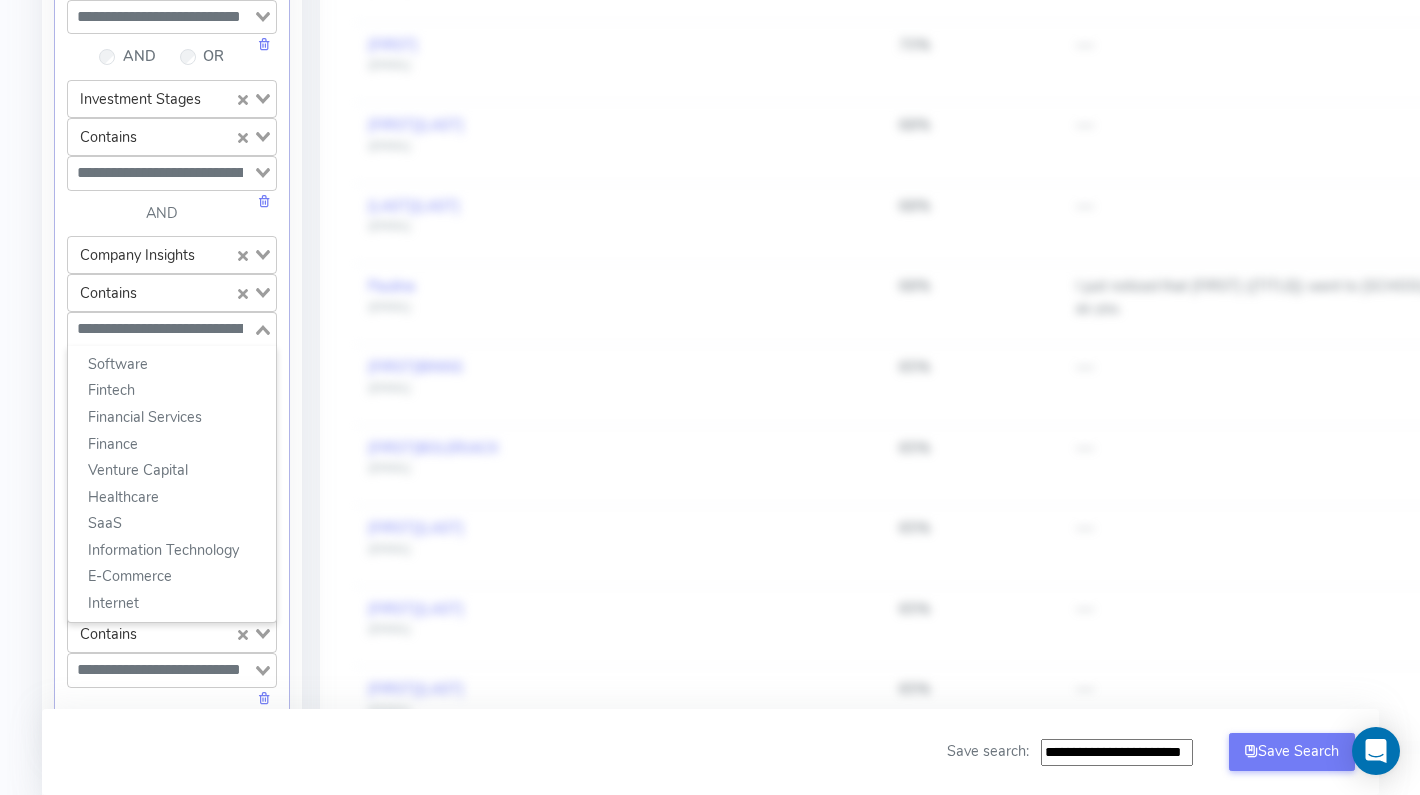 click 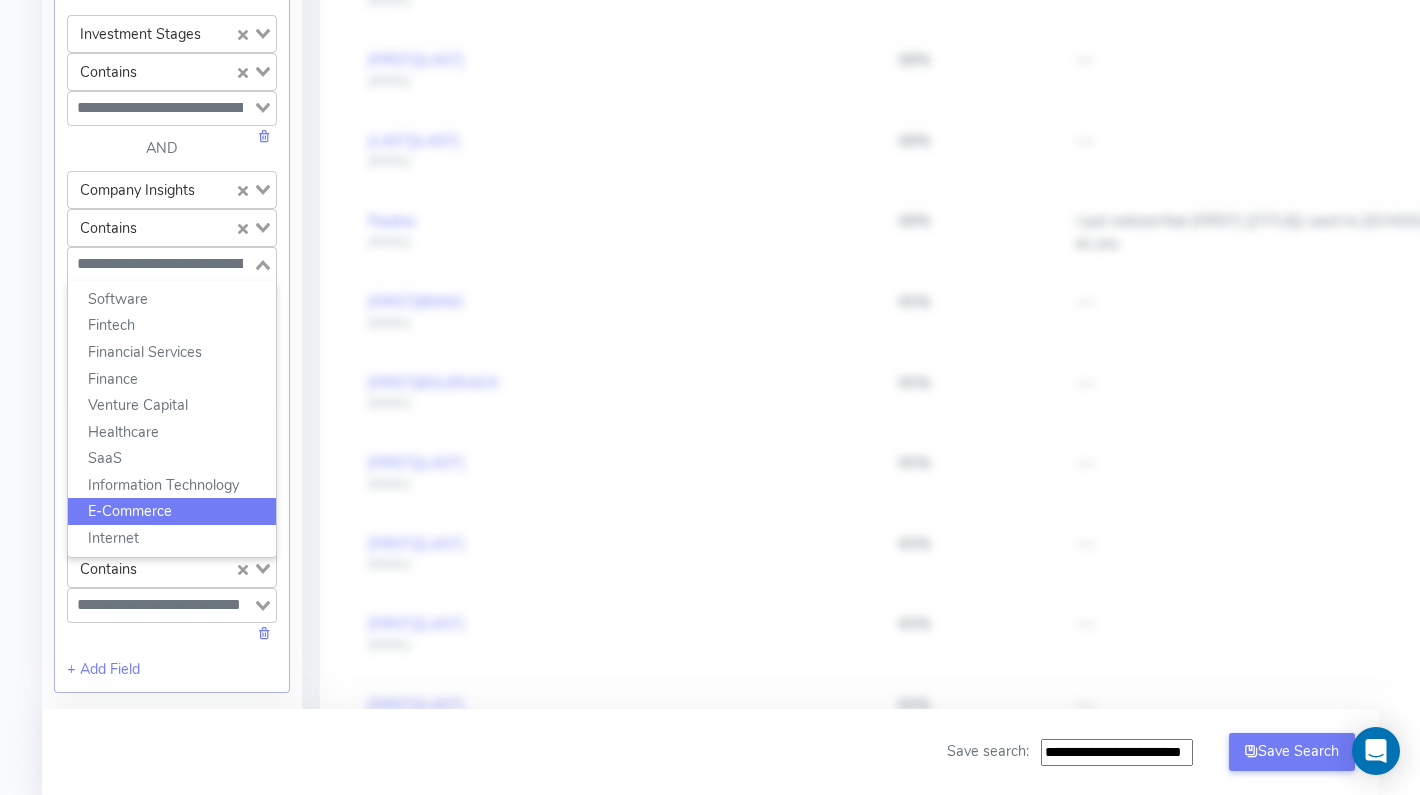 scroll, scrollTop: 758, scrollLeft: 0, axis: vertical 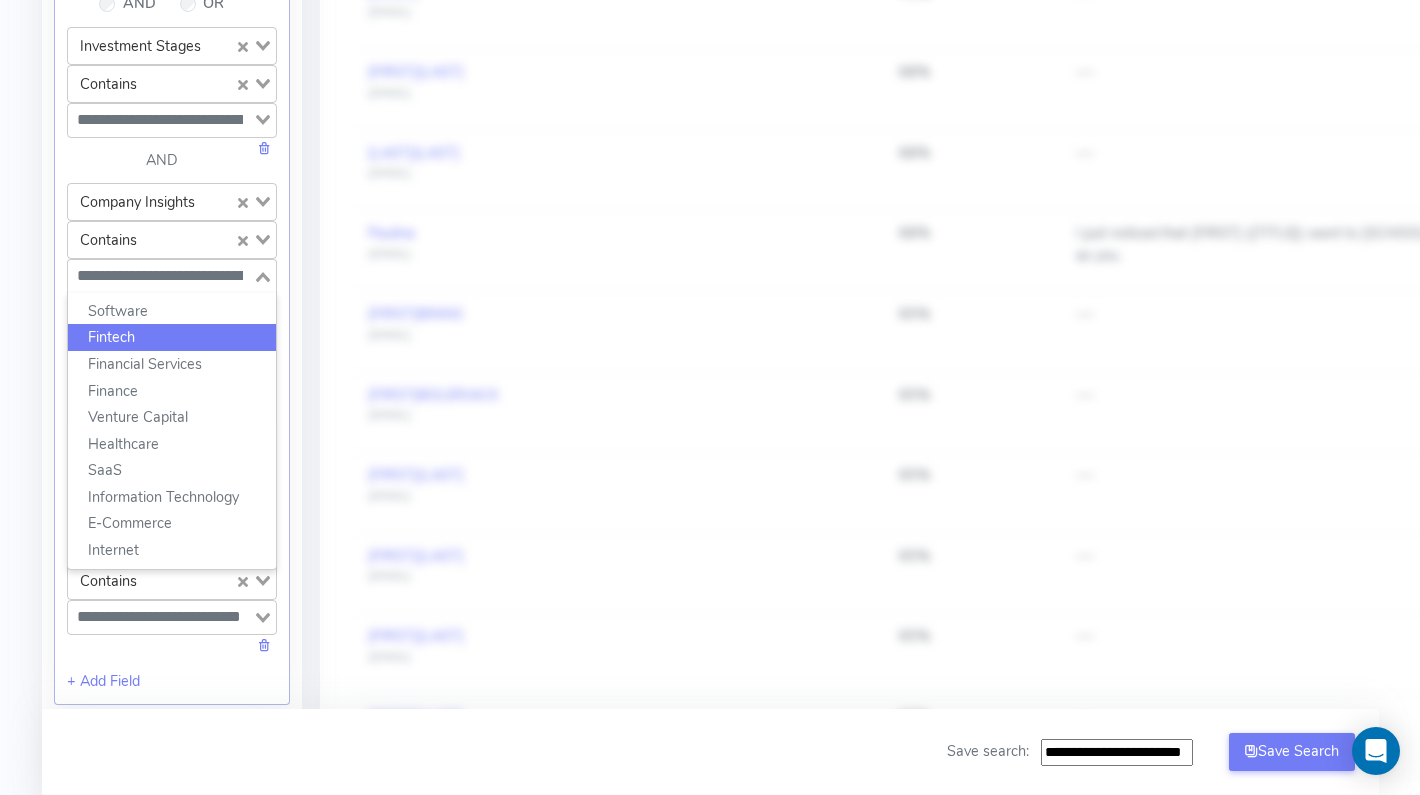 click on "Fintech" 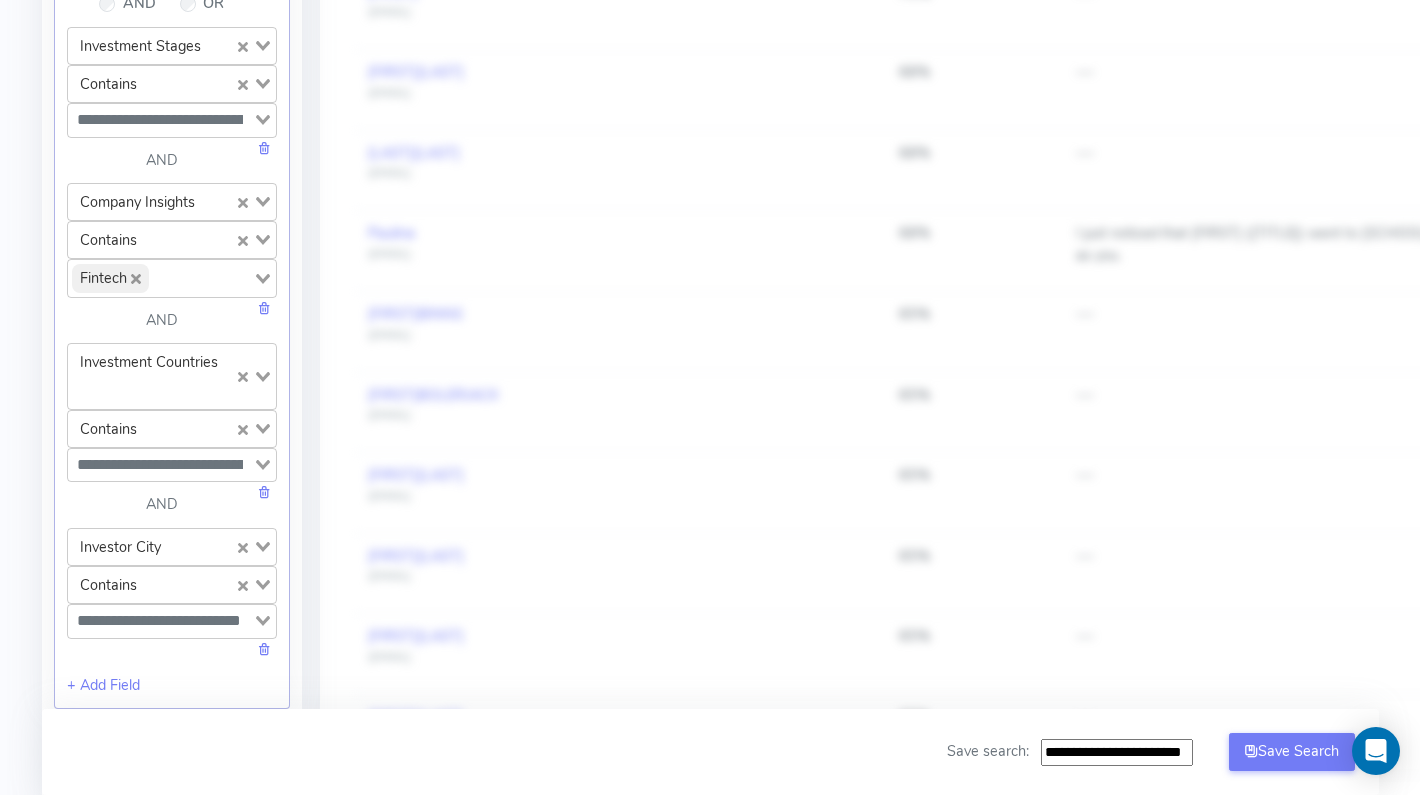 click on "Company: Ownershift [FIRST] [EMAIL] Account Upload data Email Accounts Feed GPT Settings AI Keys Usage Engagement Call Info Manage Startup Invitations Setup Whitelabel Download Chrome Plugin Logout Contacts 68,515 Saved List -- Personalise -- Connect -- Pitch Deck Analysis   Critical Email Warmup Notice Critical - You need to make sure you are warming up your email before setting up any sequences as this materially impacts the success of your fundraise. We can add you to our warm up account - please contact your account manager and we will set this up for you immediately. I understand Confirm Refresh Results Breakdown: Loading... + Add Custom Group Loading... Filter results: Match Investors Apply filters based on startup profile. Investor Type Loading... Contains Loading... Loading... AND OR Investment Stages Loading... Contains Loading... Loading... AND Company Insights Loading... Contains Loading... Fintech Loading... Software Fintech Financial Services Finance SaaS AND" at bounding box center (710, 340) 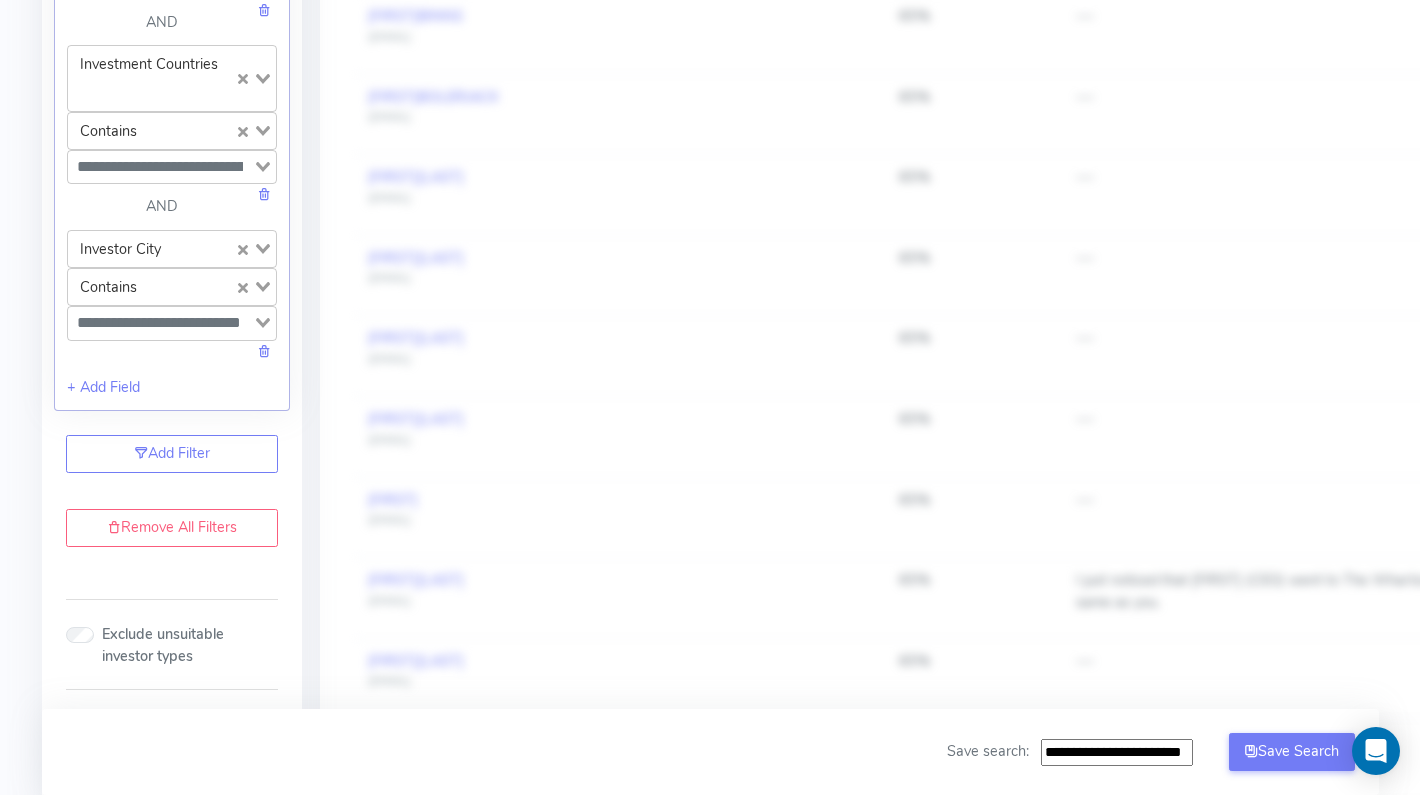 scroll, scrollTop: 1452, scrollLeft: 0, axis: vertical 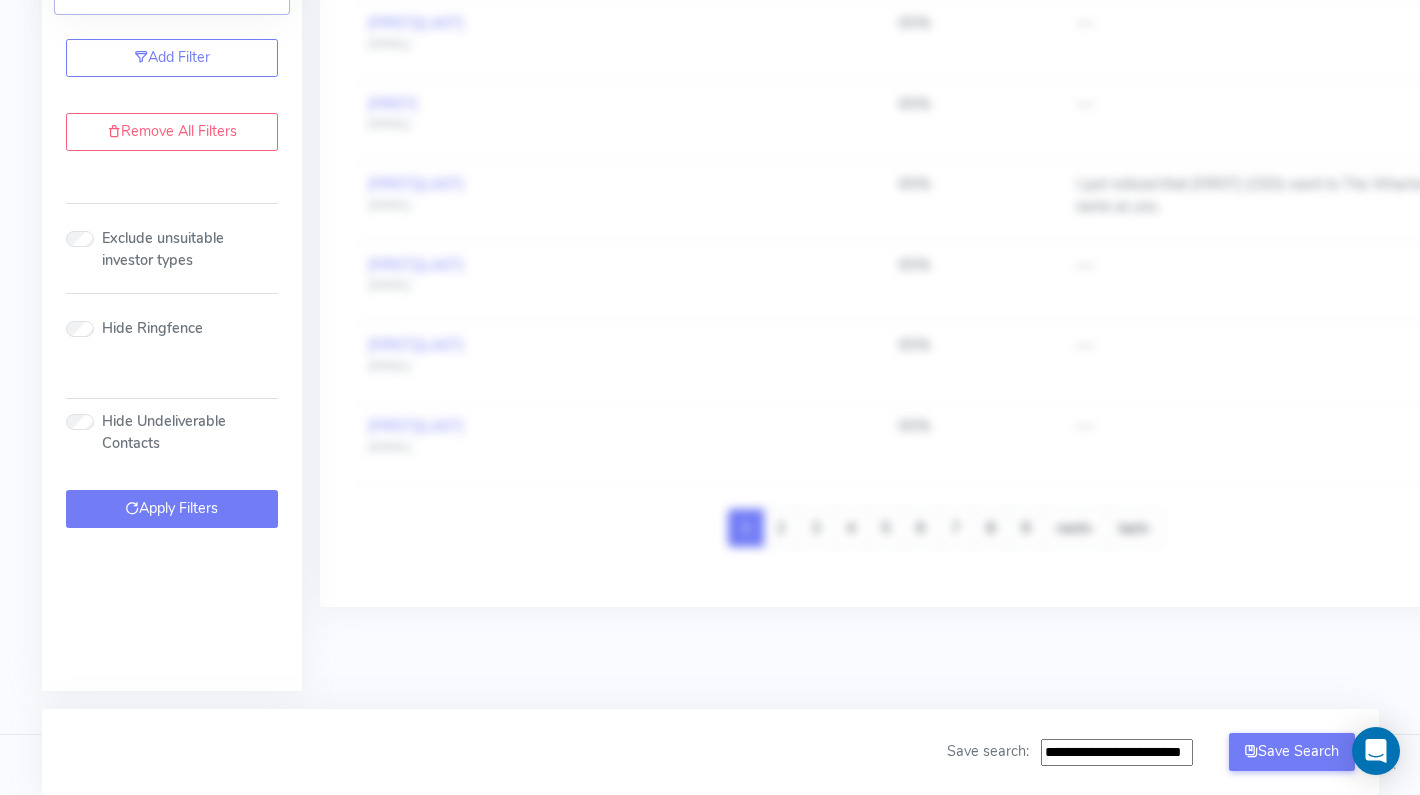 click on "Apply Filters" at bounding box center (172, 509) 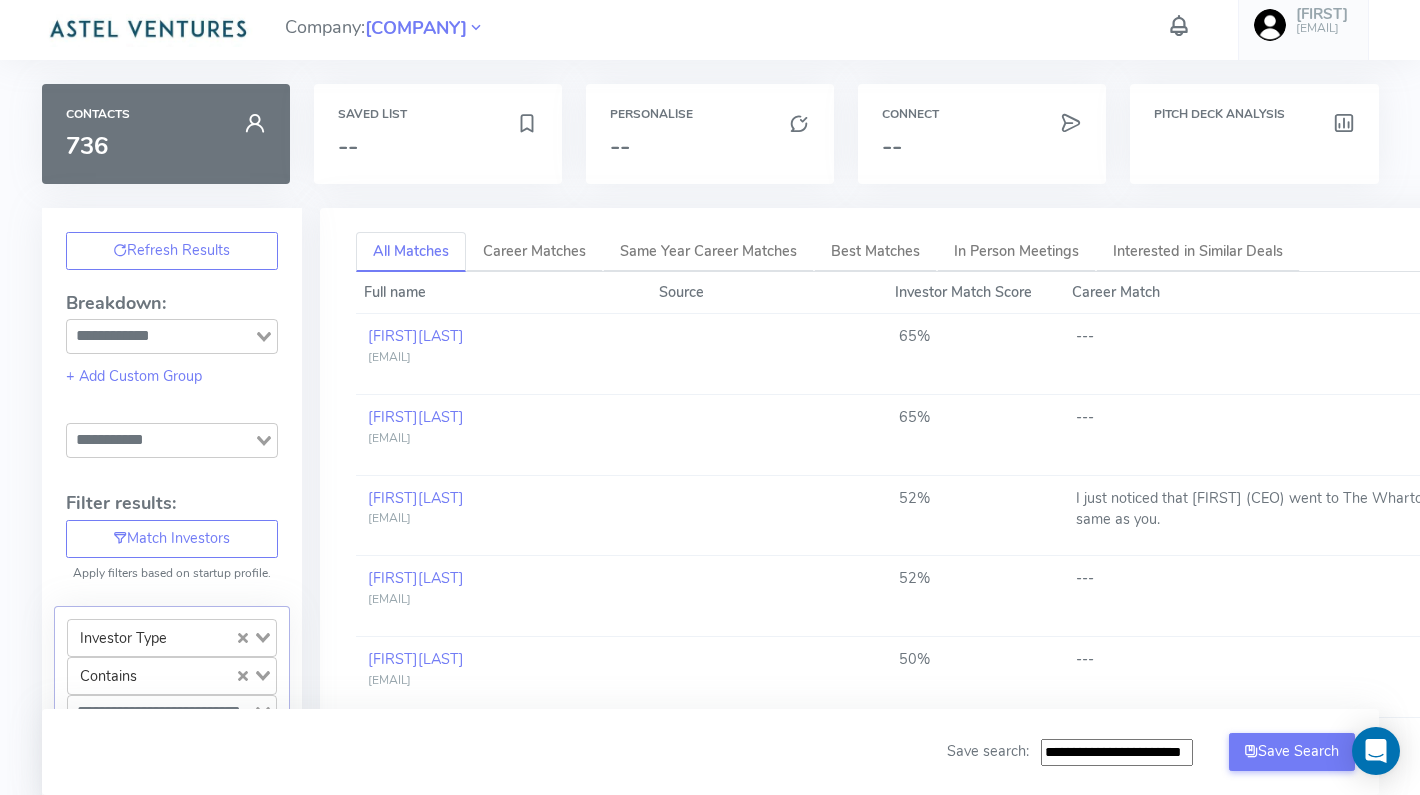 scroll, scrollTop: 0, scrollLeft: 0, axis: both 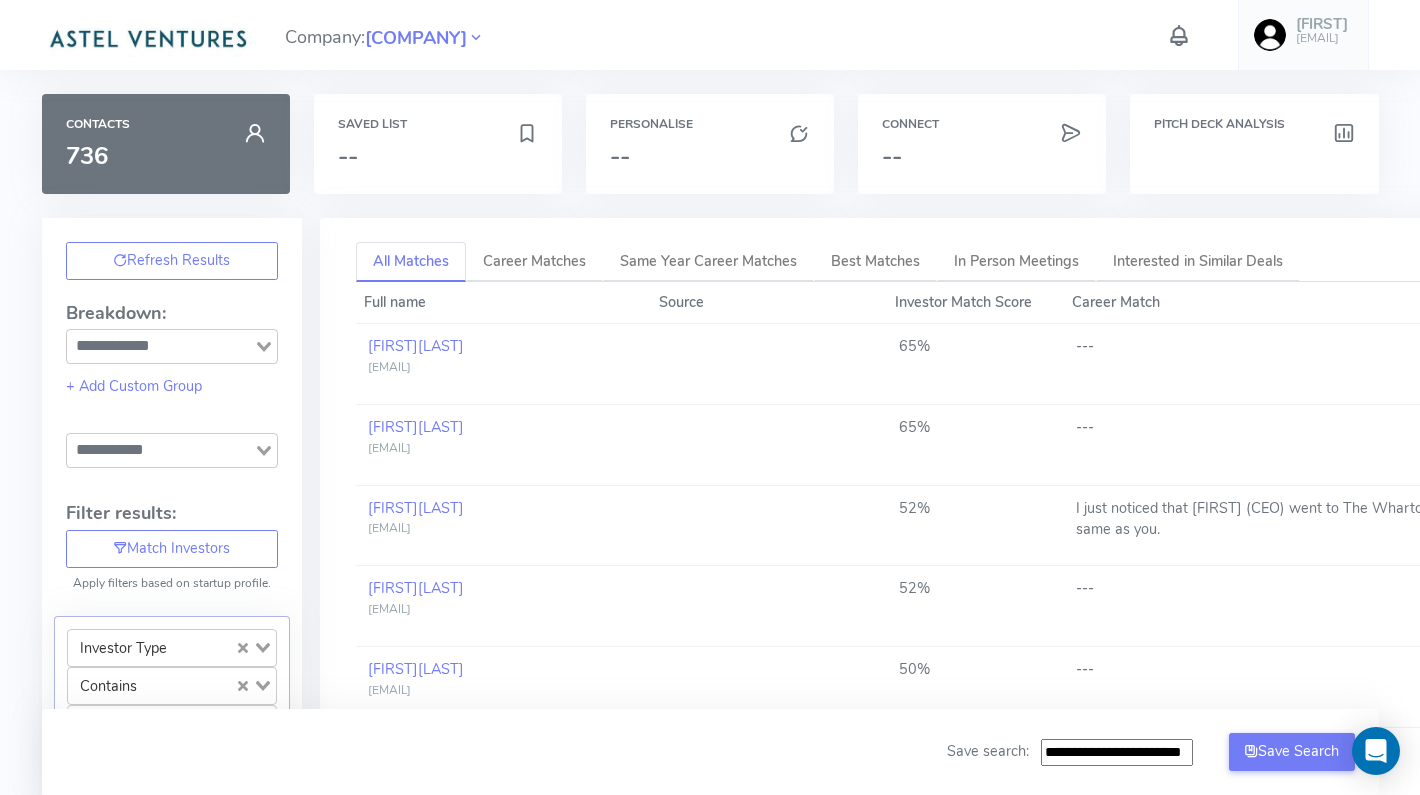 click at bounding box center [148, 37] 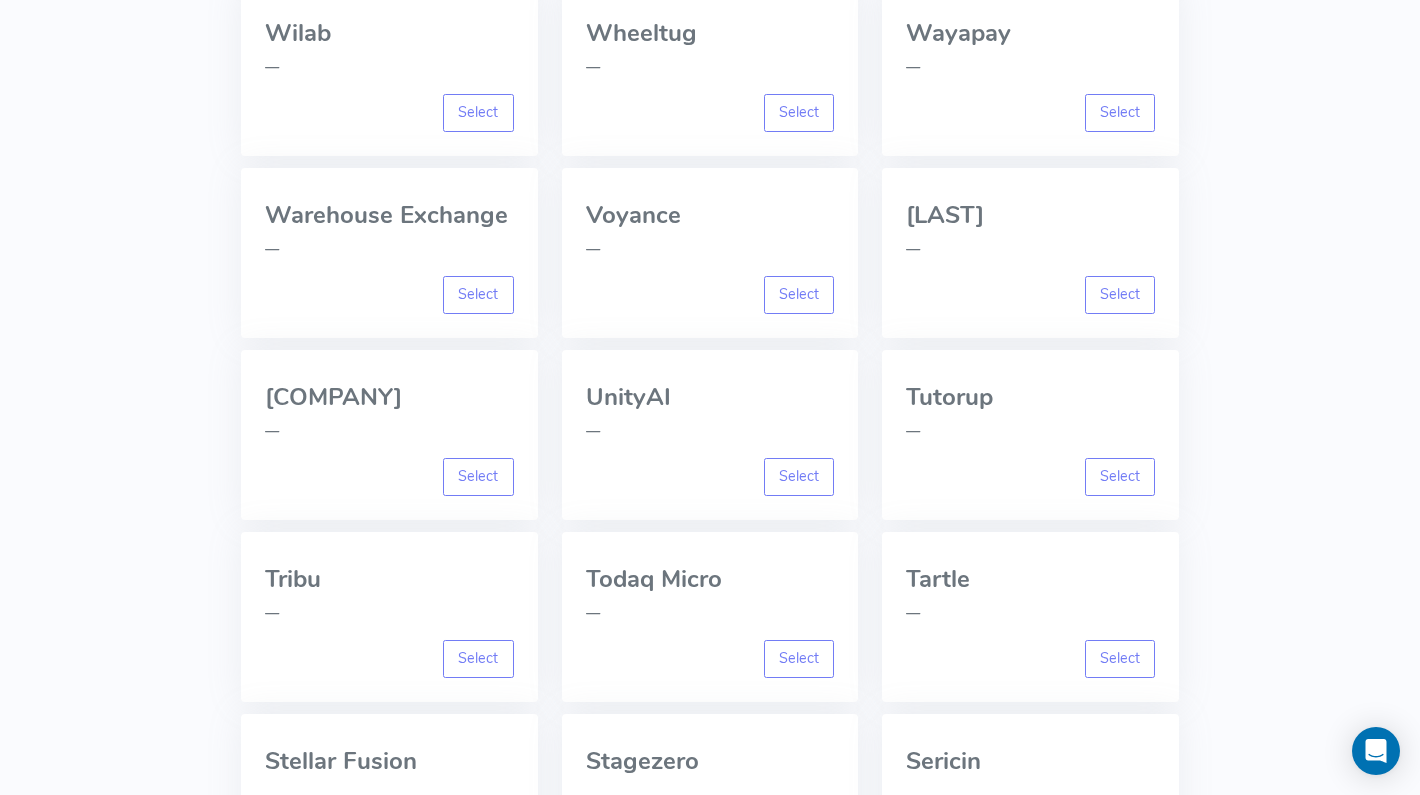 scroll, scrollTop: 5011, scrollLeft: 0, axis: vertical 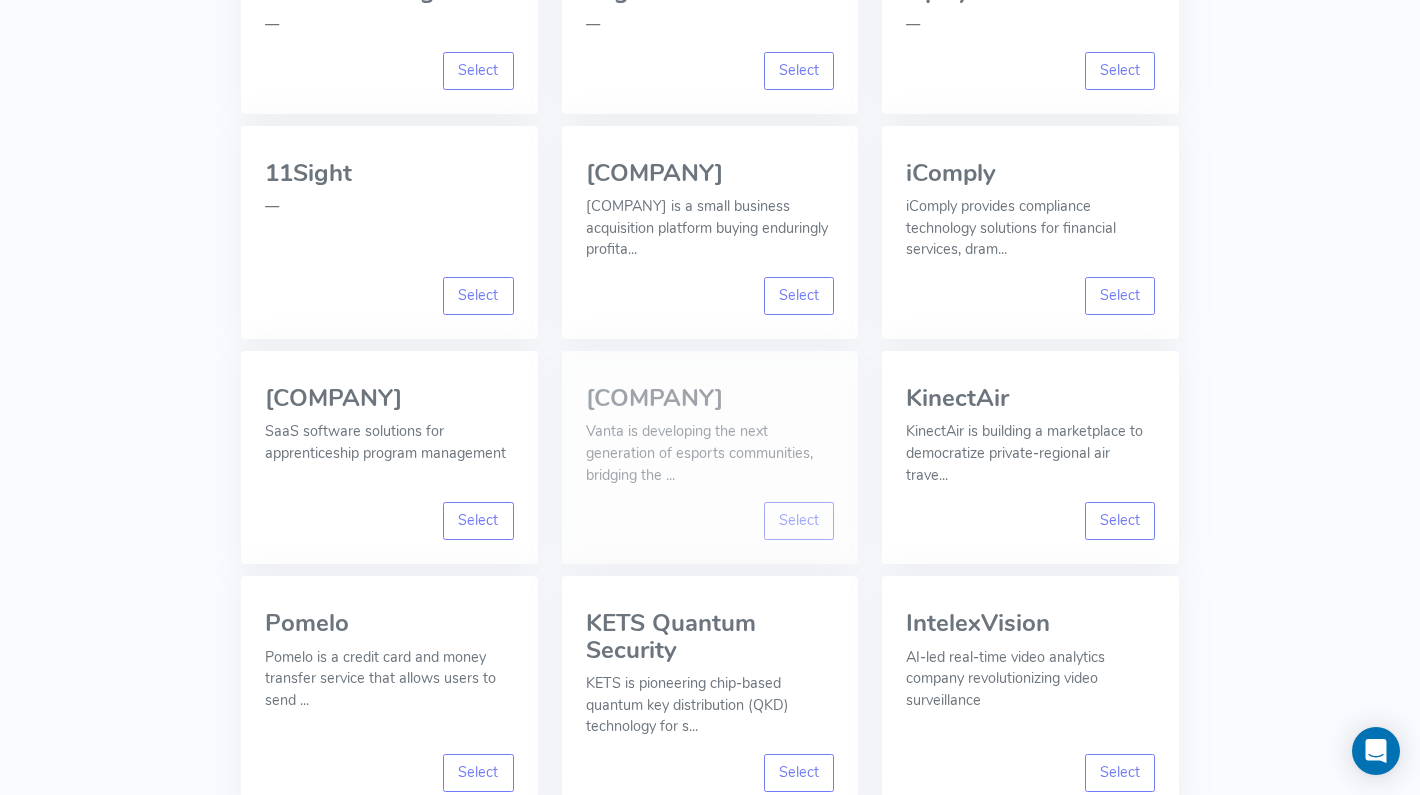 click on "Vanta Vanta is developing the next generation of esports communities, bridging the ..." at bounding box center (710, 438) 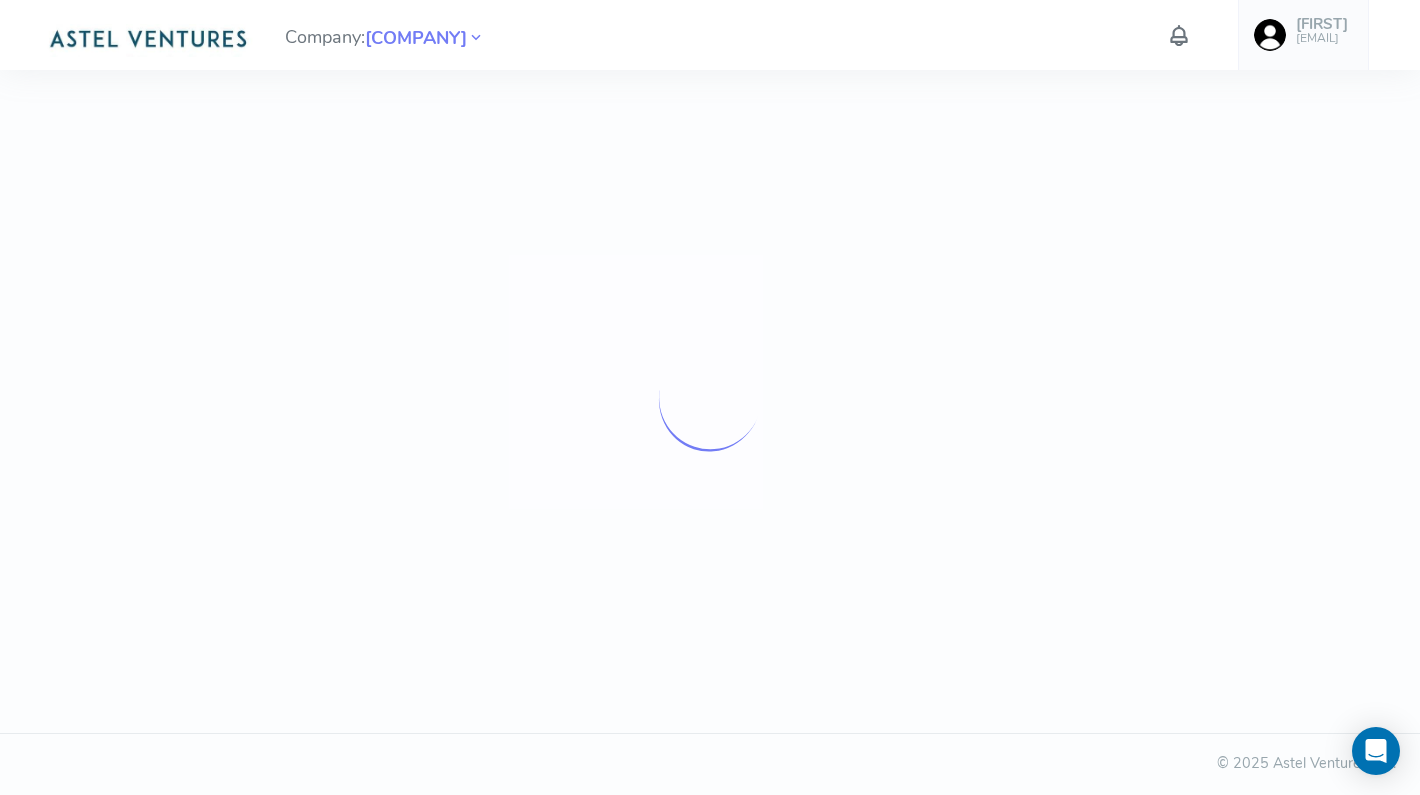scroll, scrollTop: 0, scrollLeft: 0, axis: both 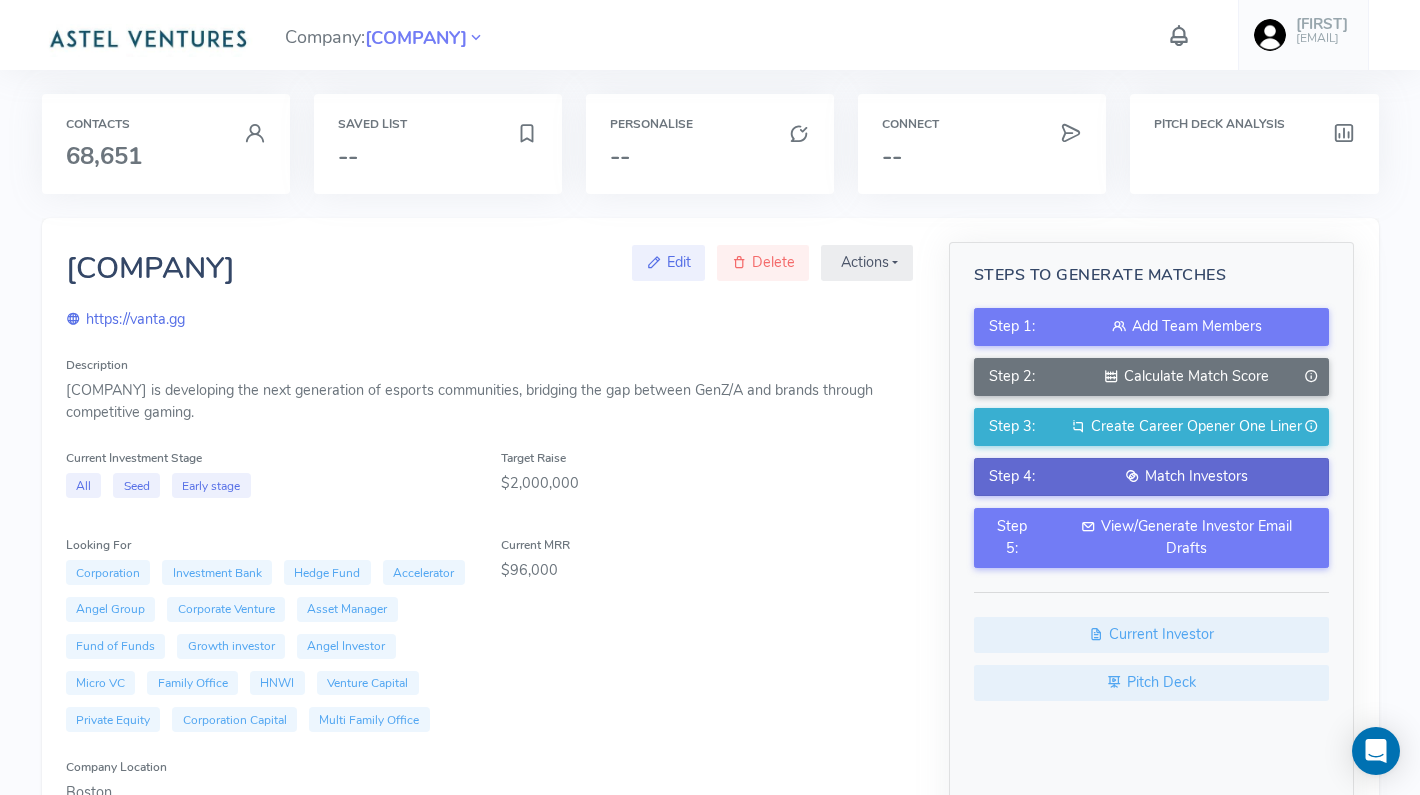 click on "Match Investors" at bounding box center (1186, 477) 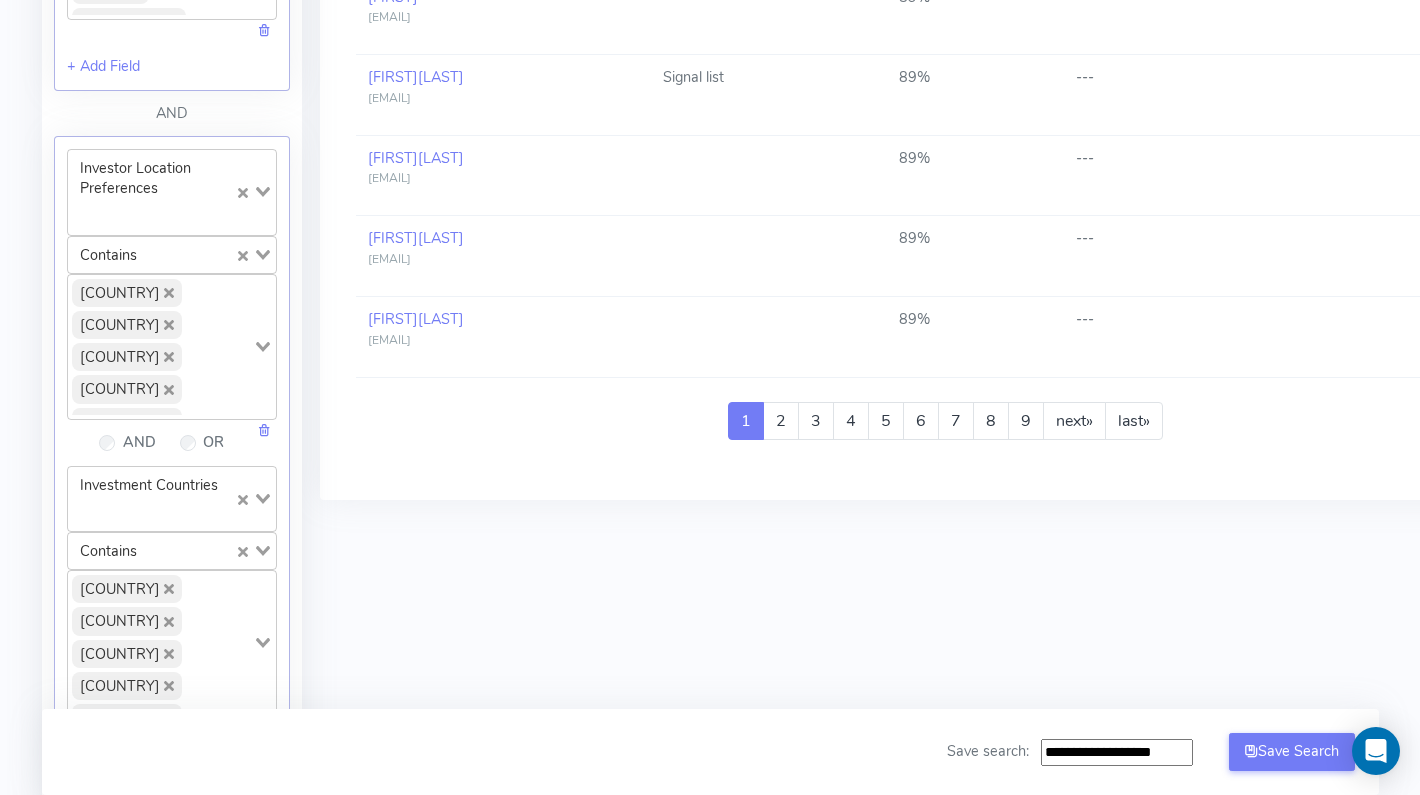 scroll, scrollTop: 1557, scrollLeft: 0, axis: vertical 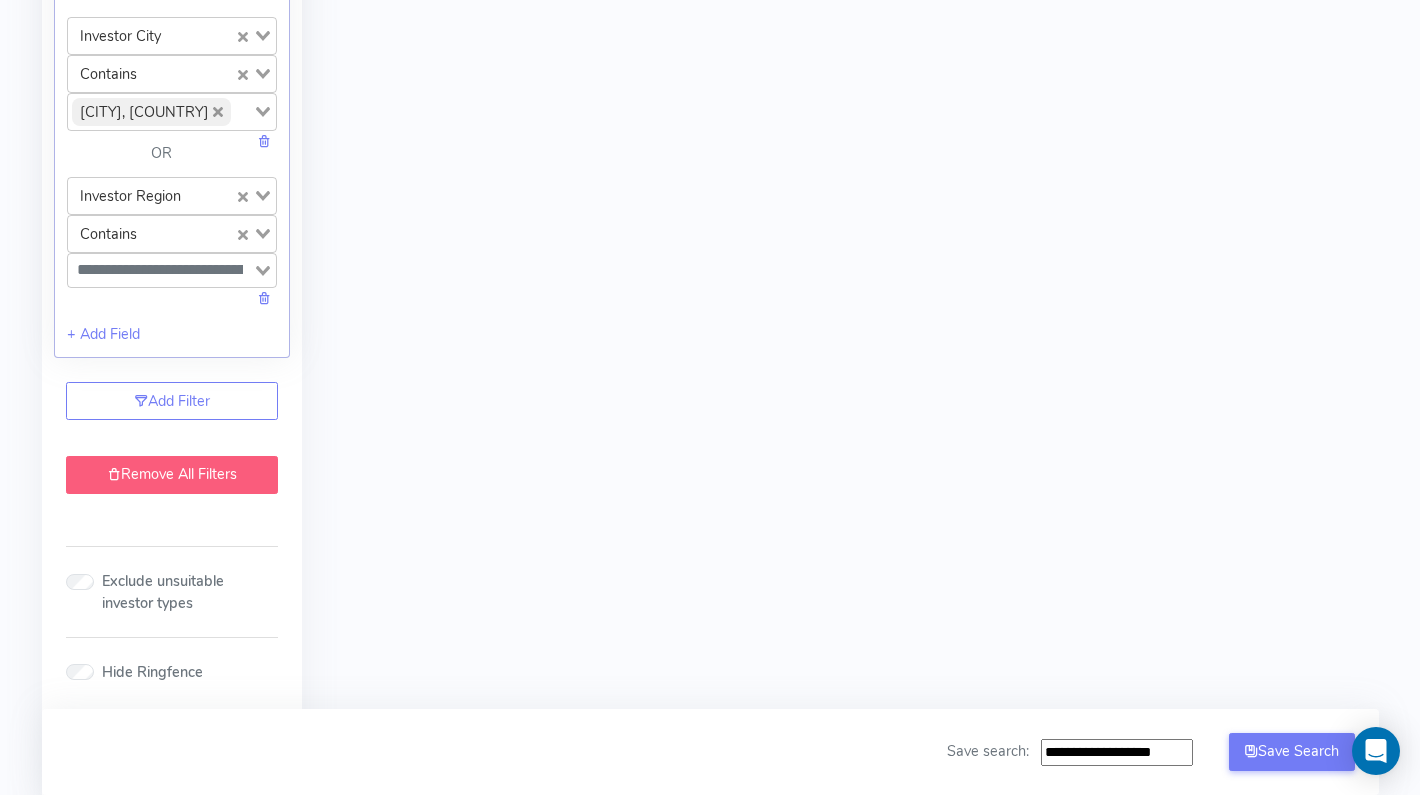 click on "Remove All Filters" at bounding box center [172, 475] 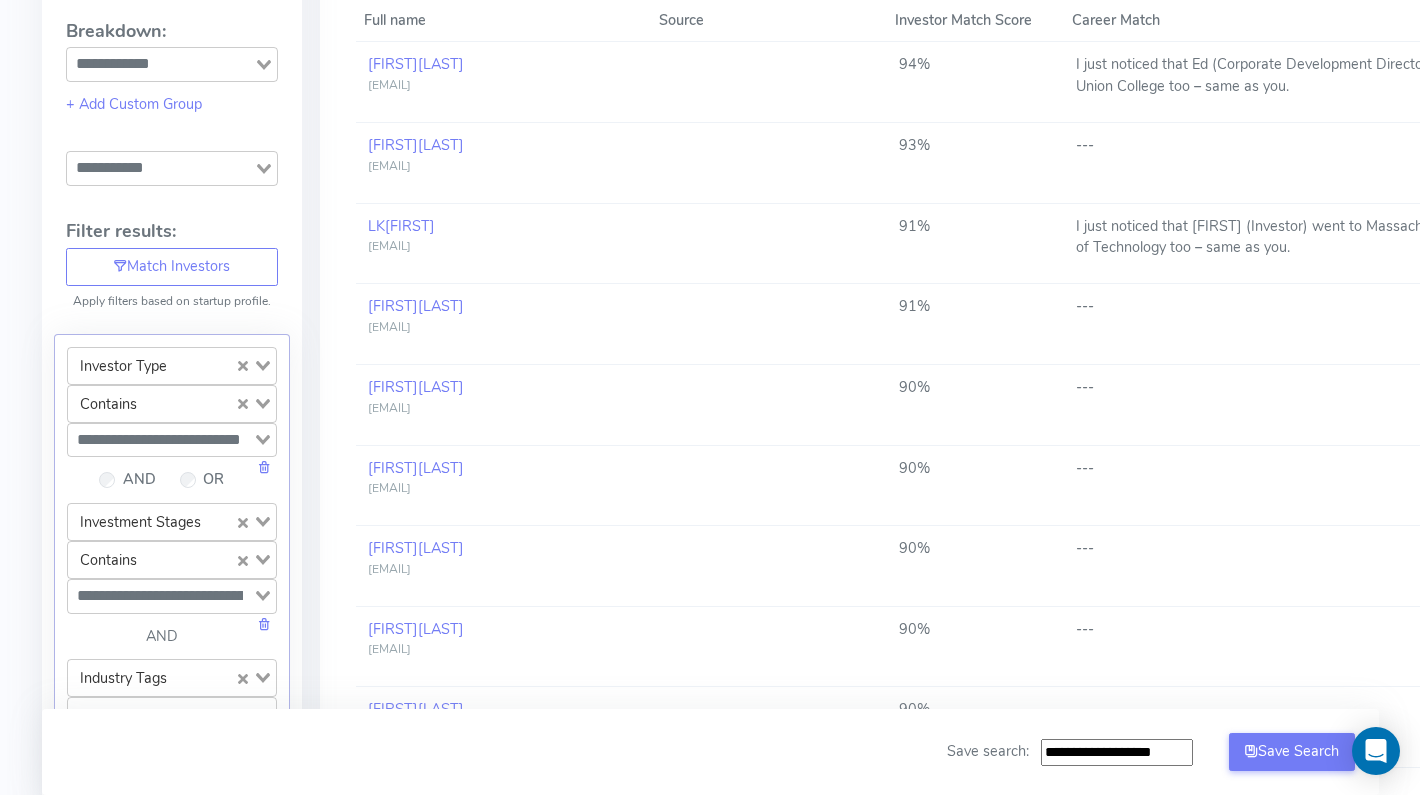 scroll, scrollTop: 0, scrollLeft: 0, axis: both 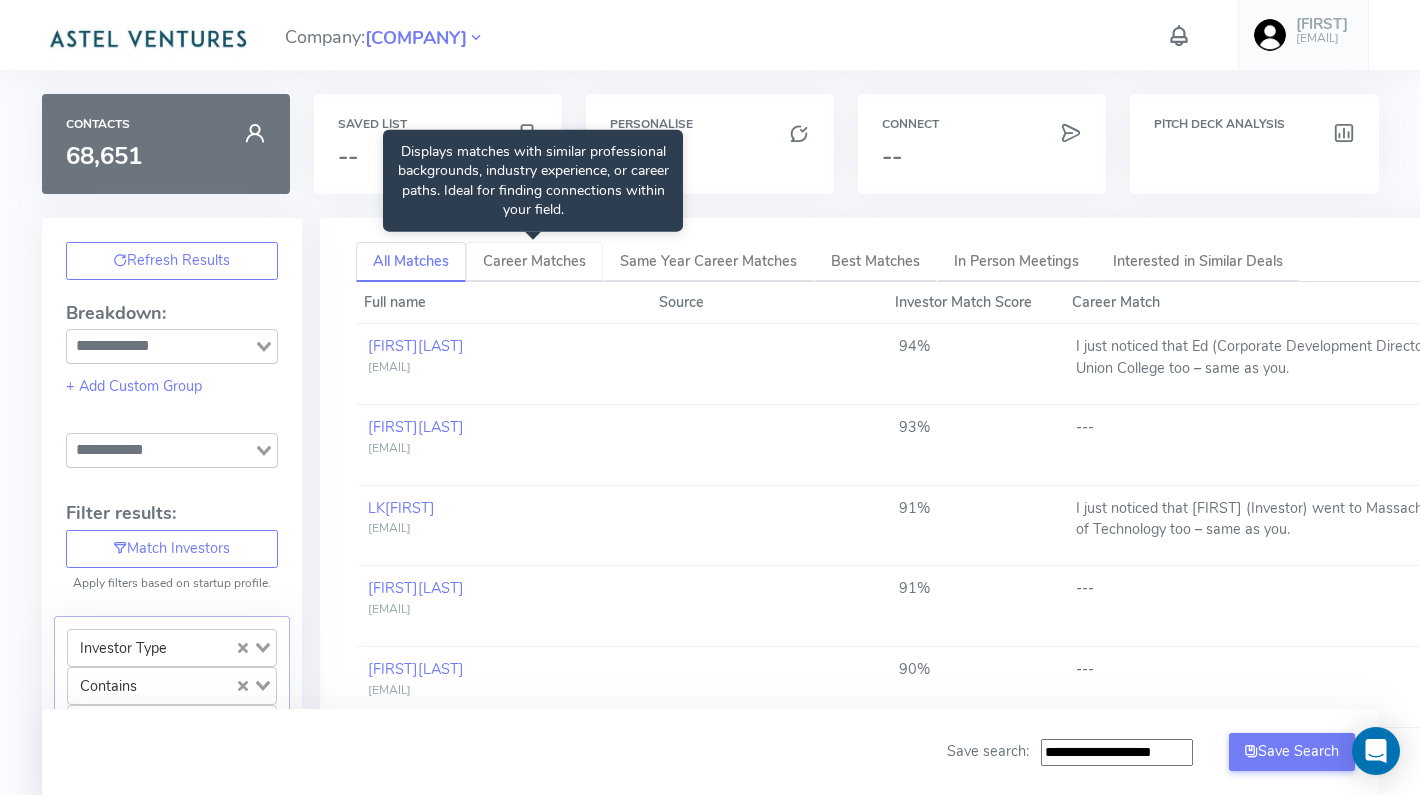 click on "Career Matches" at bounding box center [534, 262] 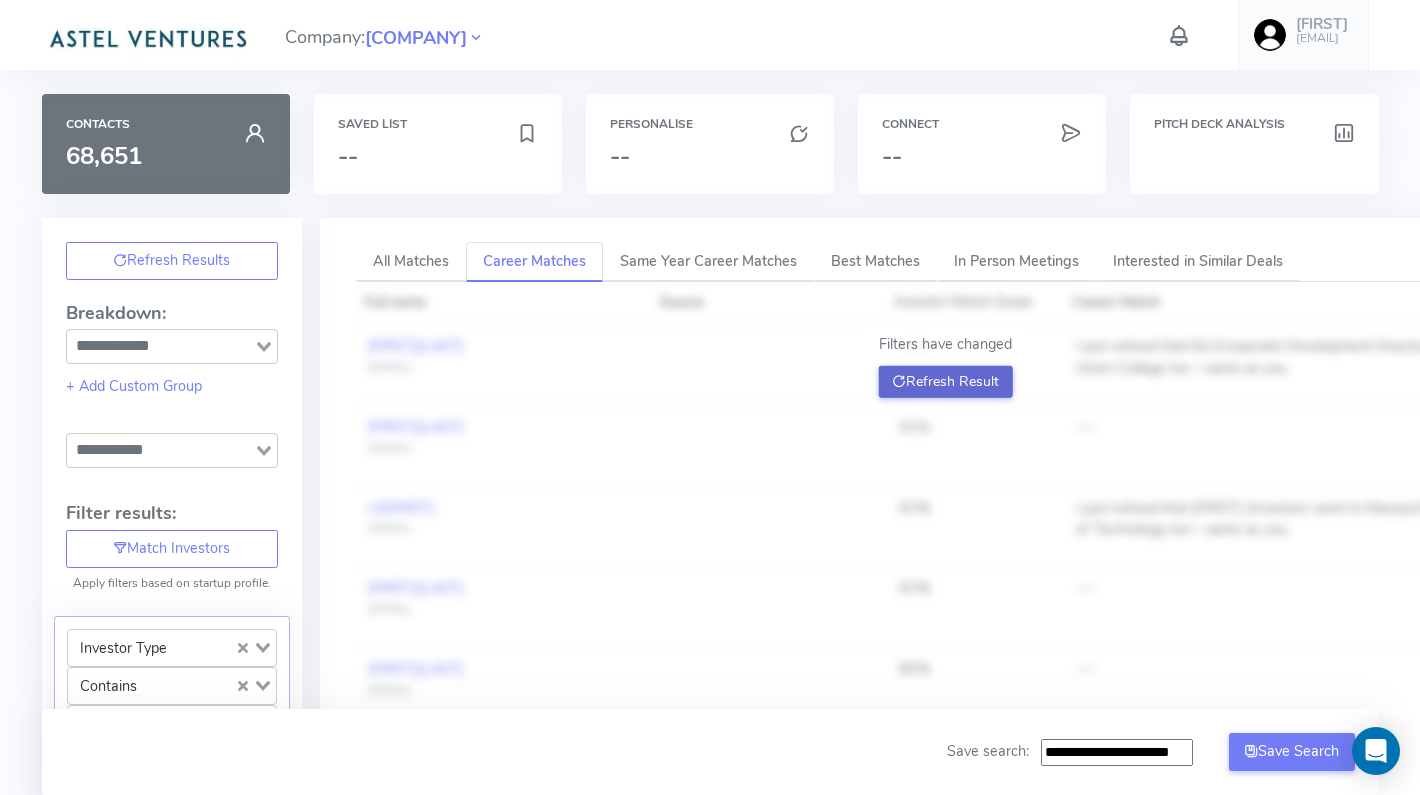 click on "Refresh Result" 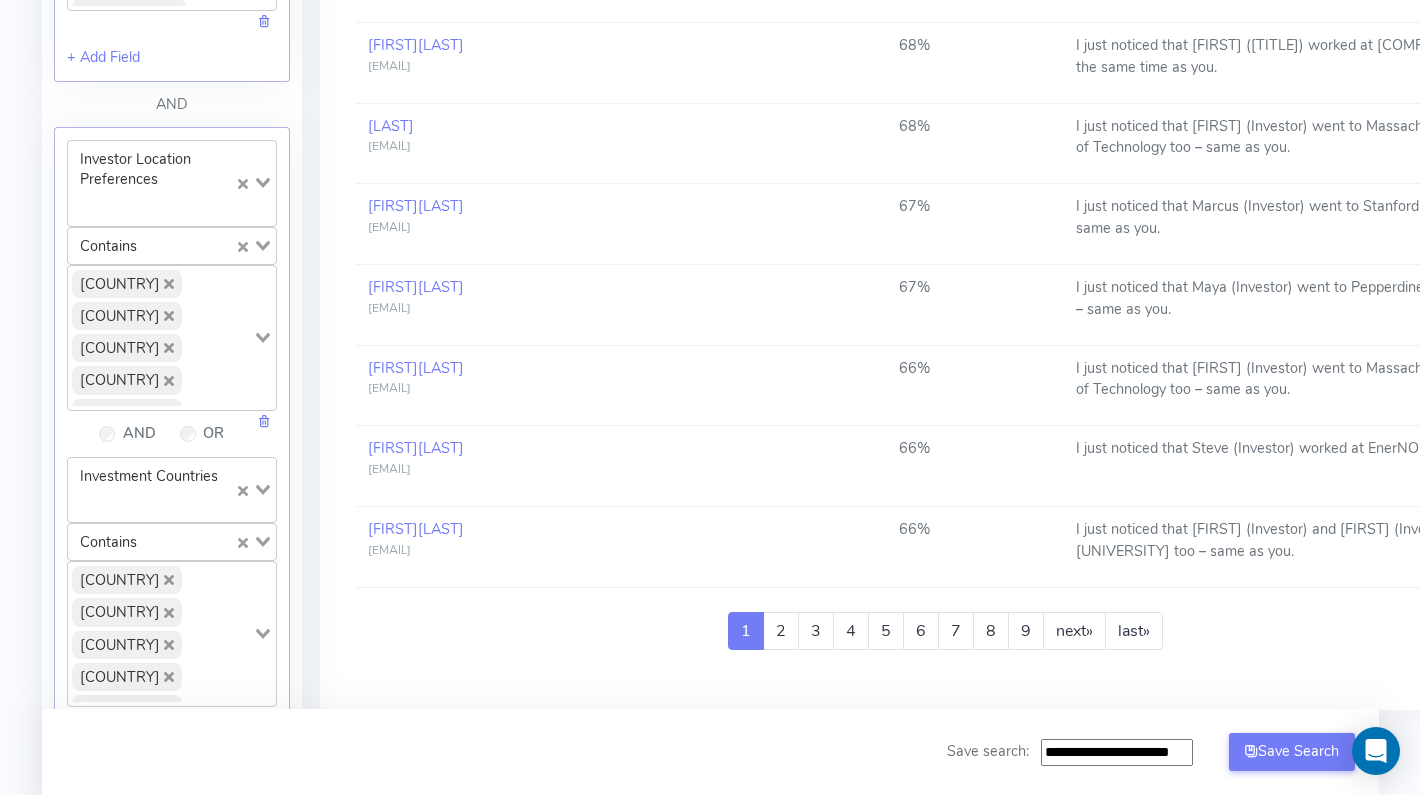 scroll, scrollTop: 1586, scrollLeft: 0, axis: vertical 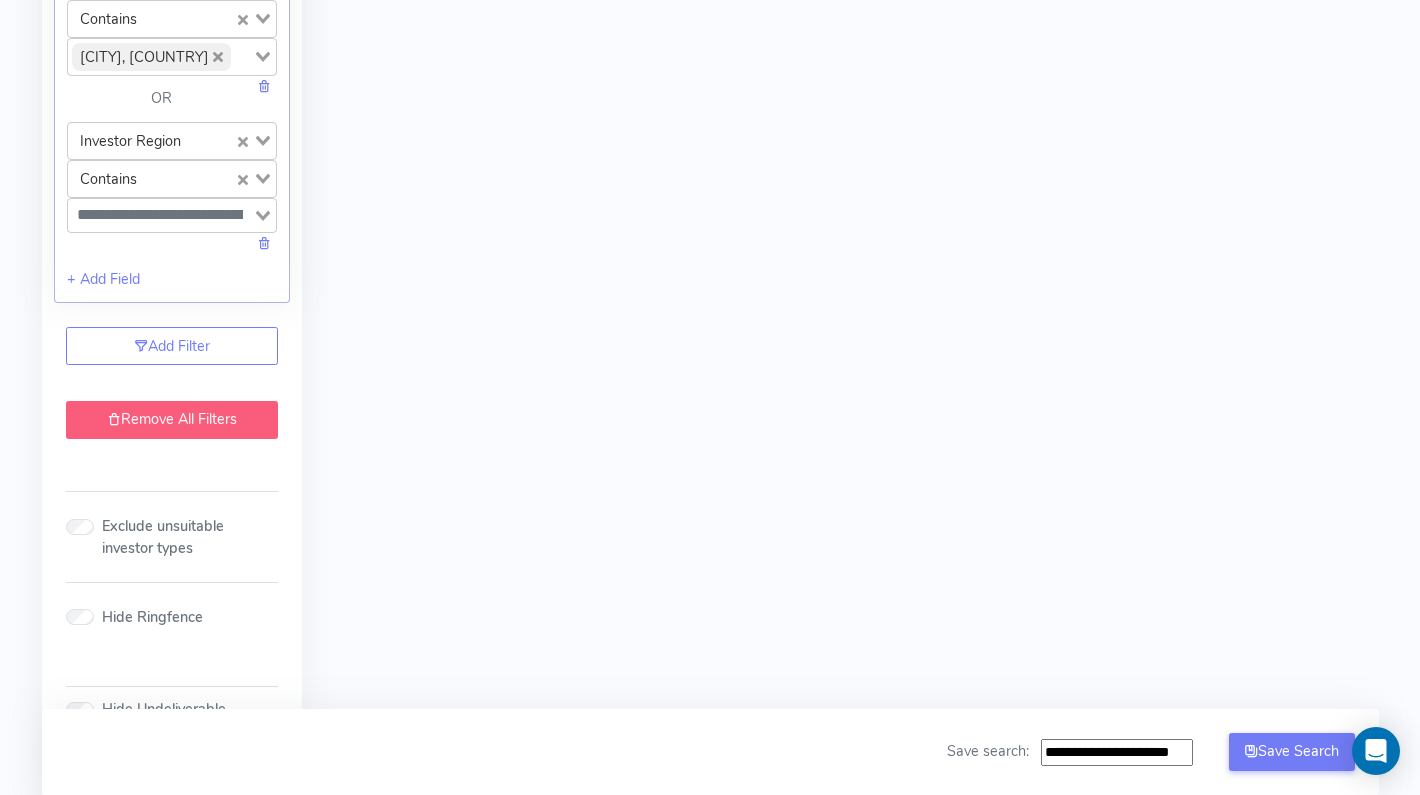 click on "Remove All Filters" at bounding box center [172, 420] 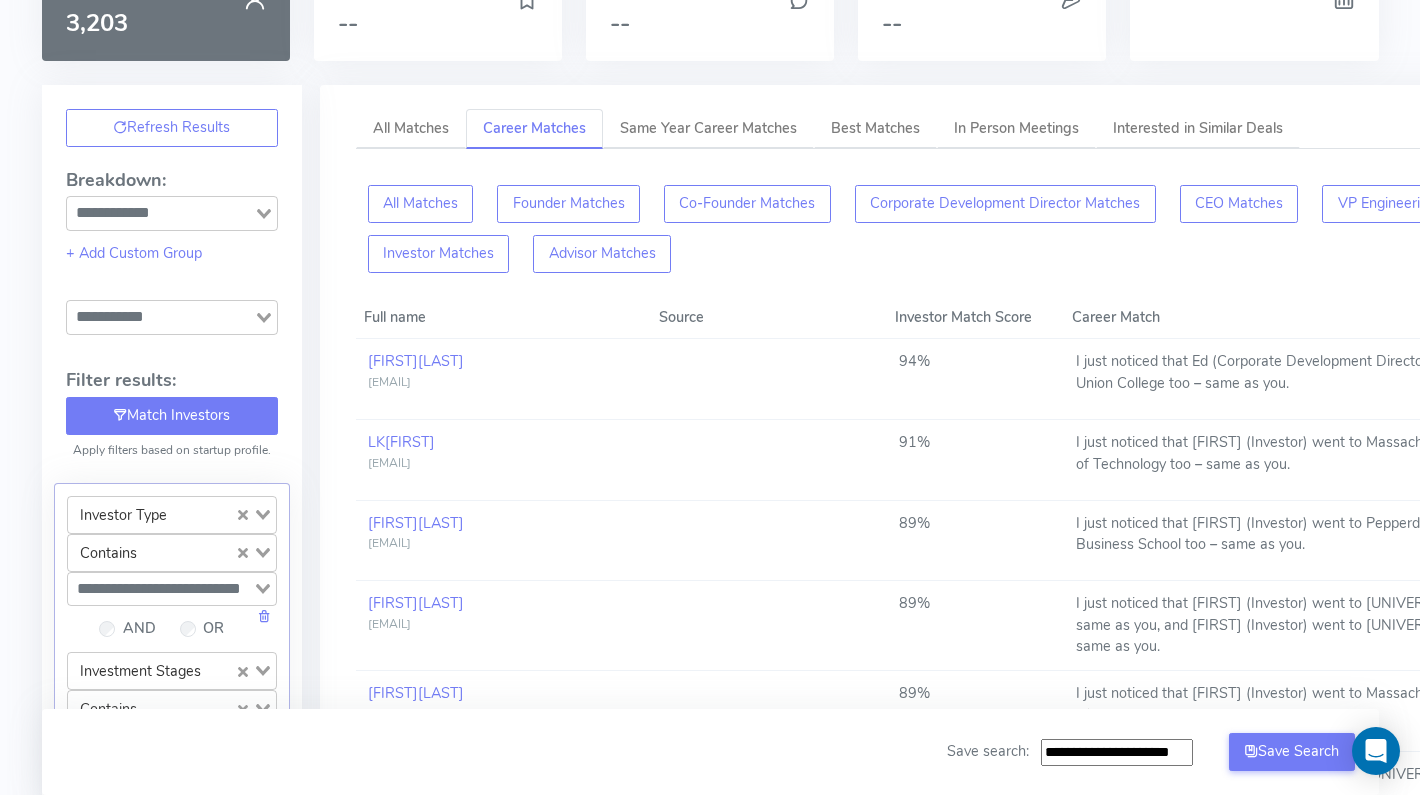 scroll, scrollTop: 0, scrollLeft: 0, axis: both 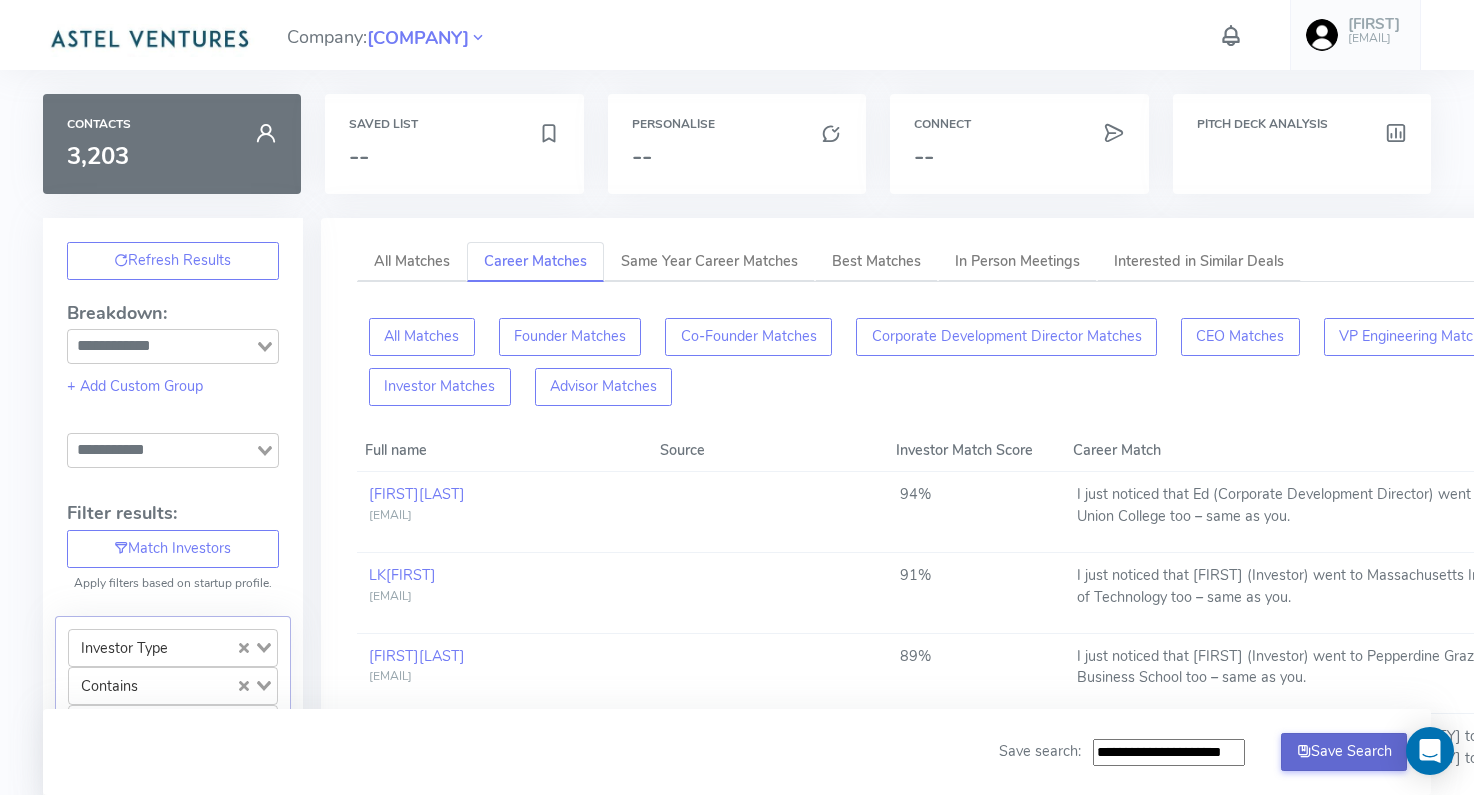 click on "Save Search" at bounding box center (1344, 752) 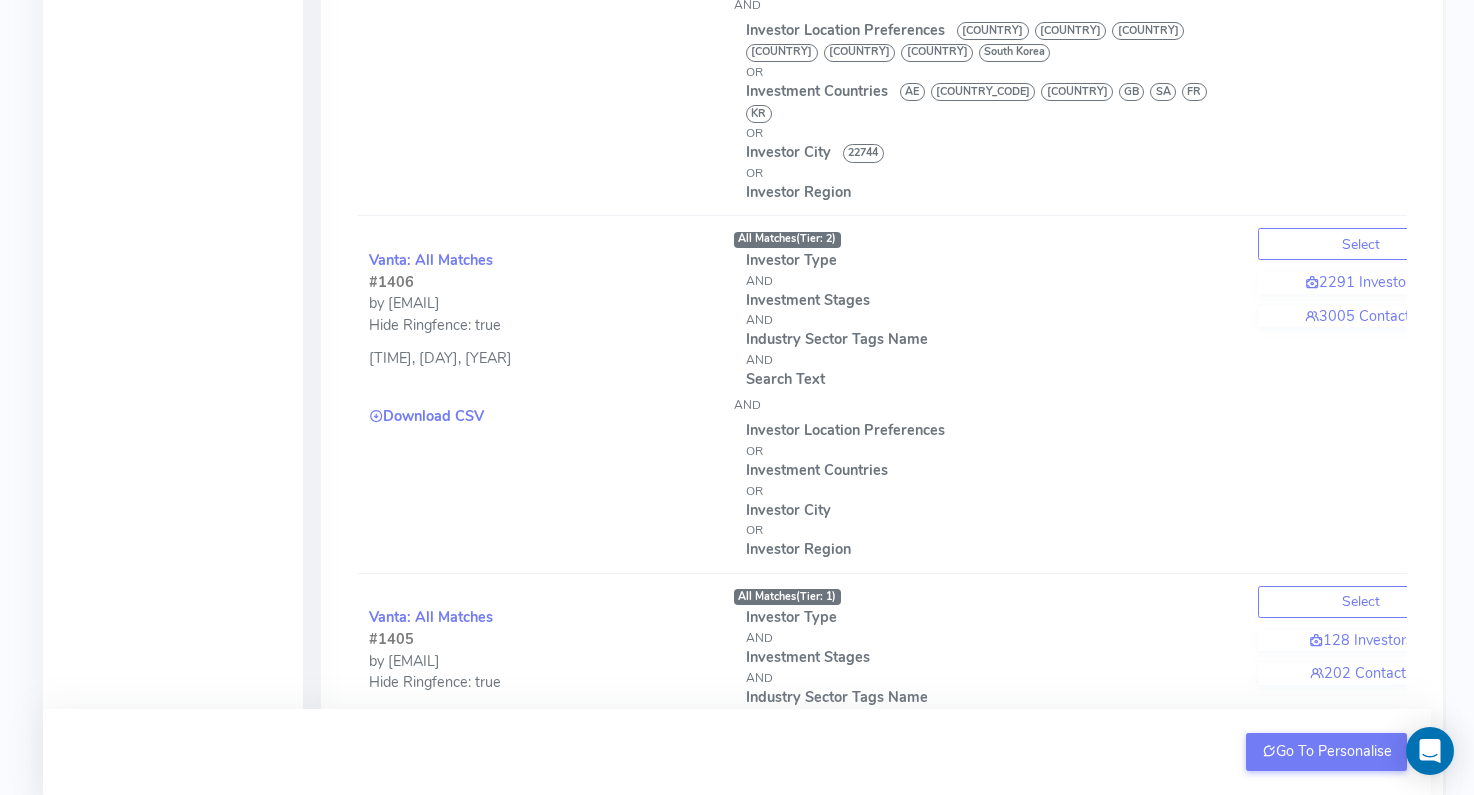 scroll, scrollTop: 0, scrollLeft: 0, axis: both 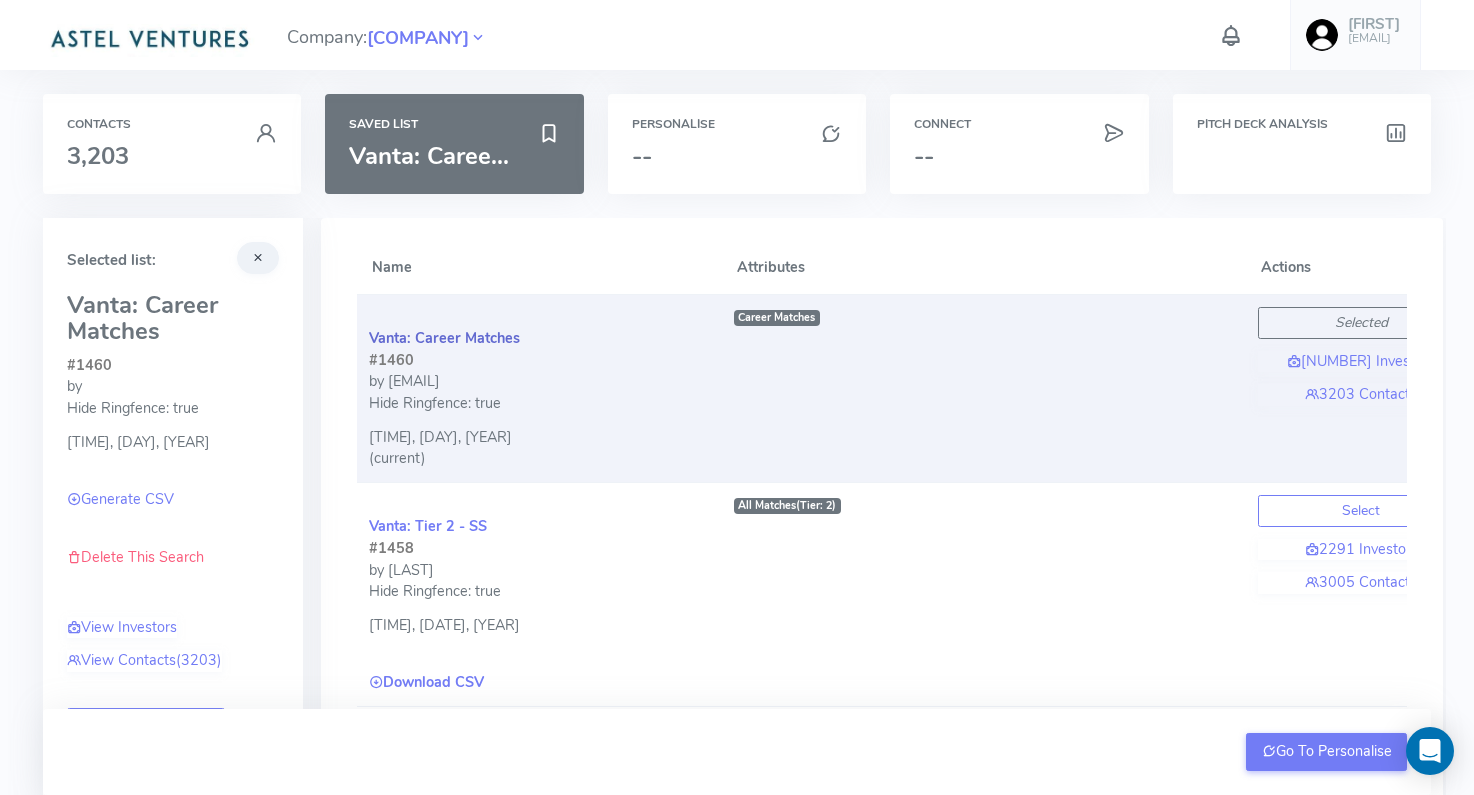 click on "Vanta: Career Matches" at bounding box center [444, 338] 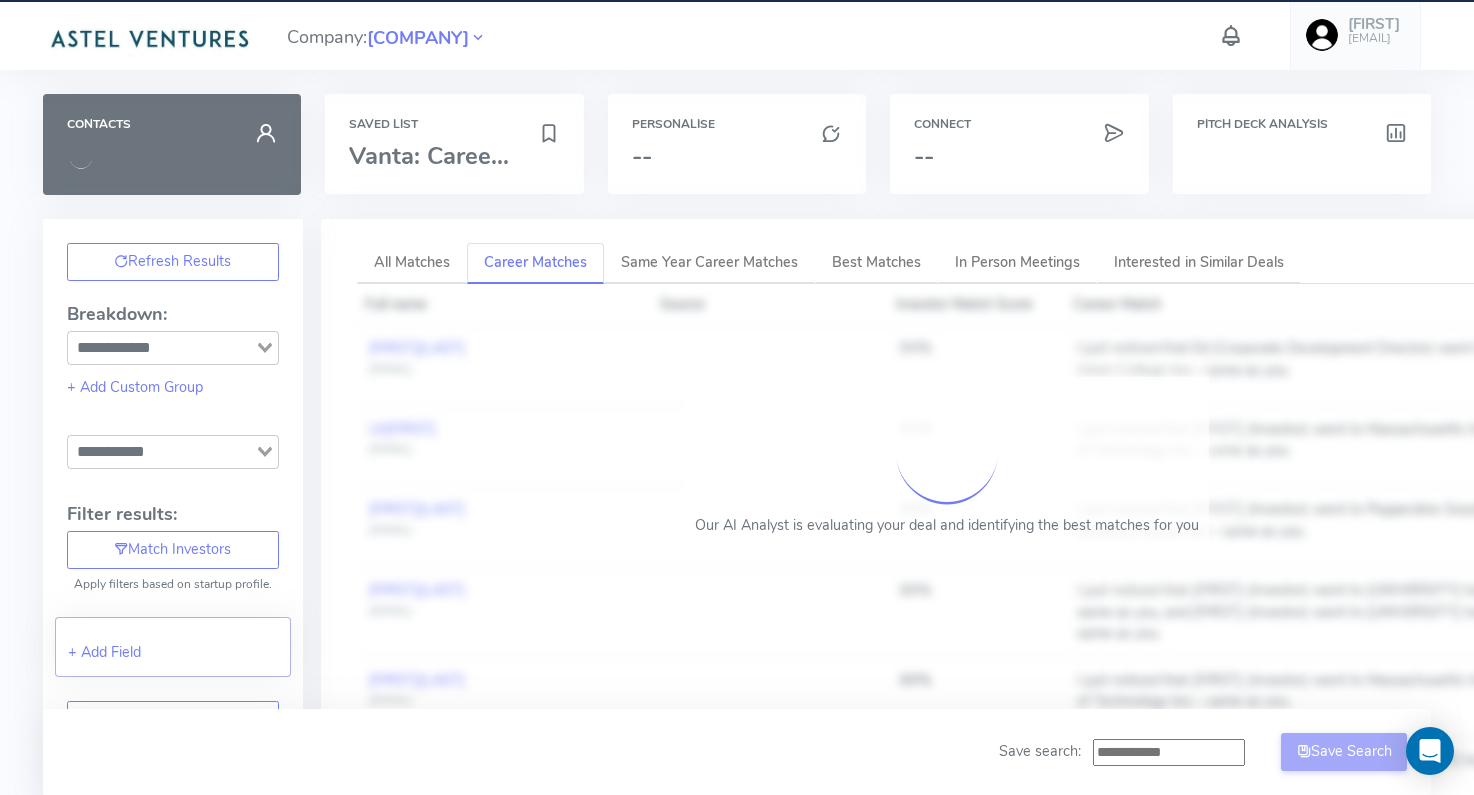 type on "**********" 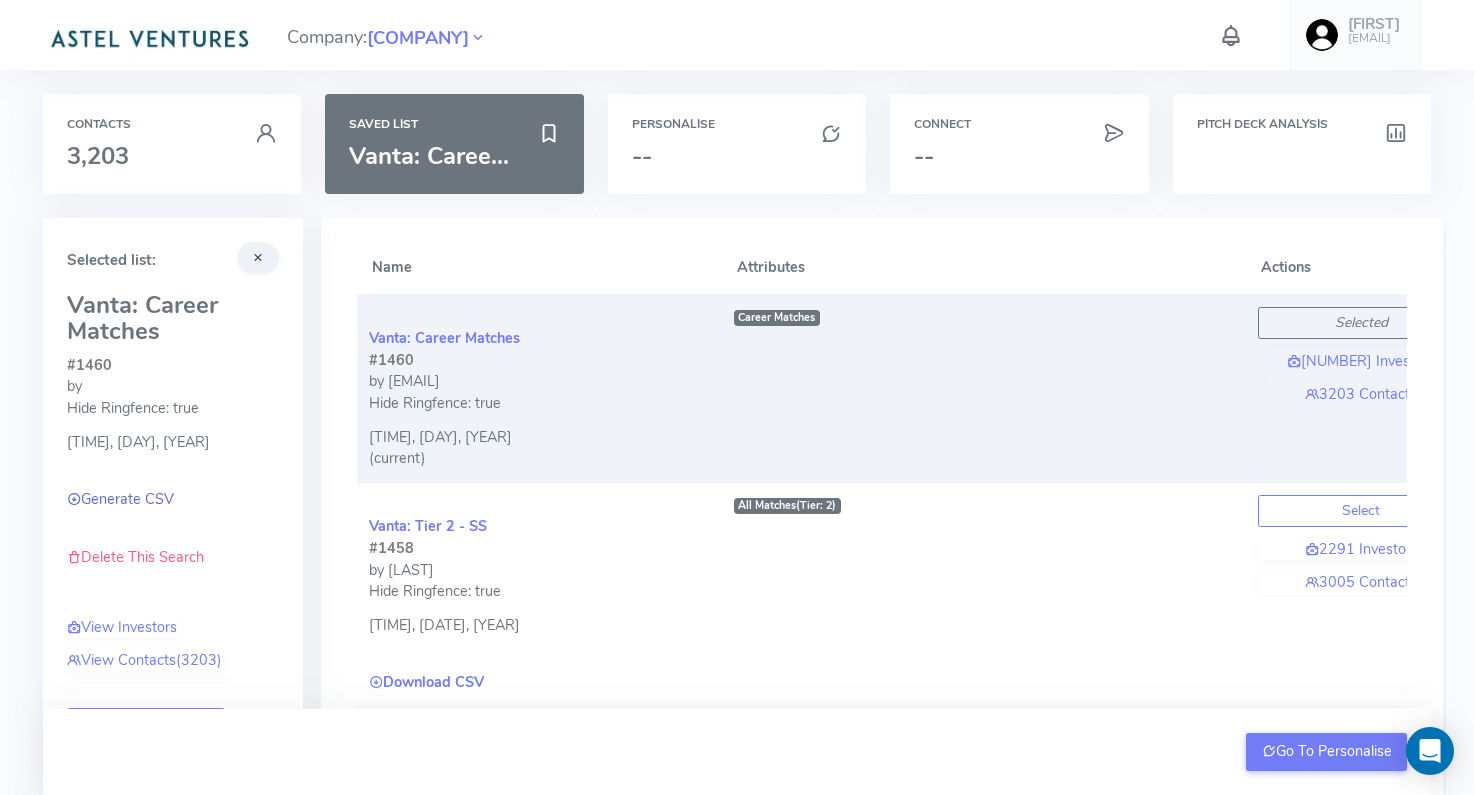 click on "Generate CSV" 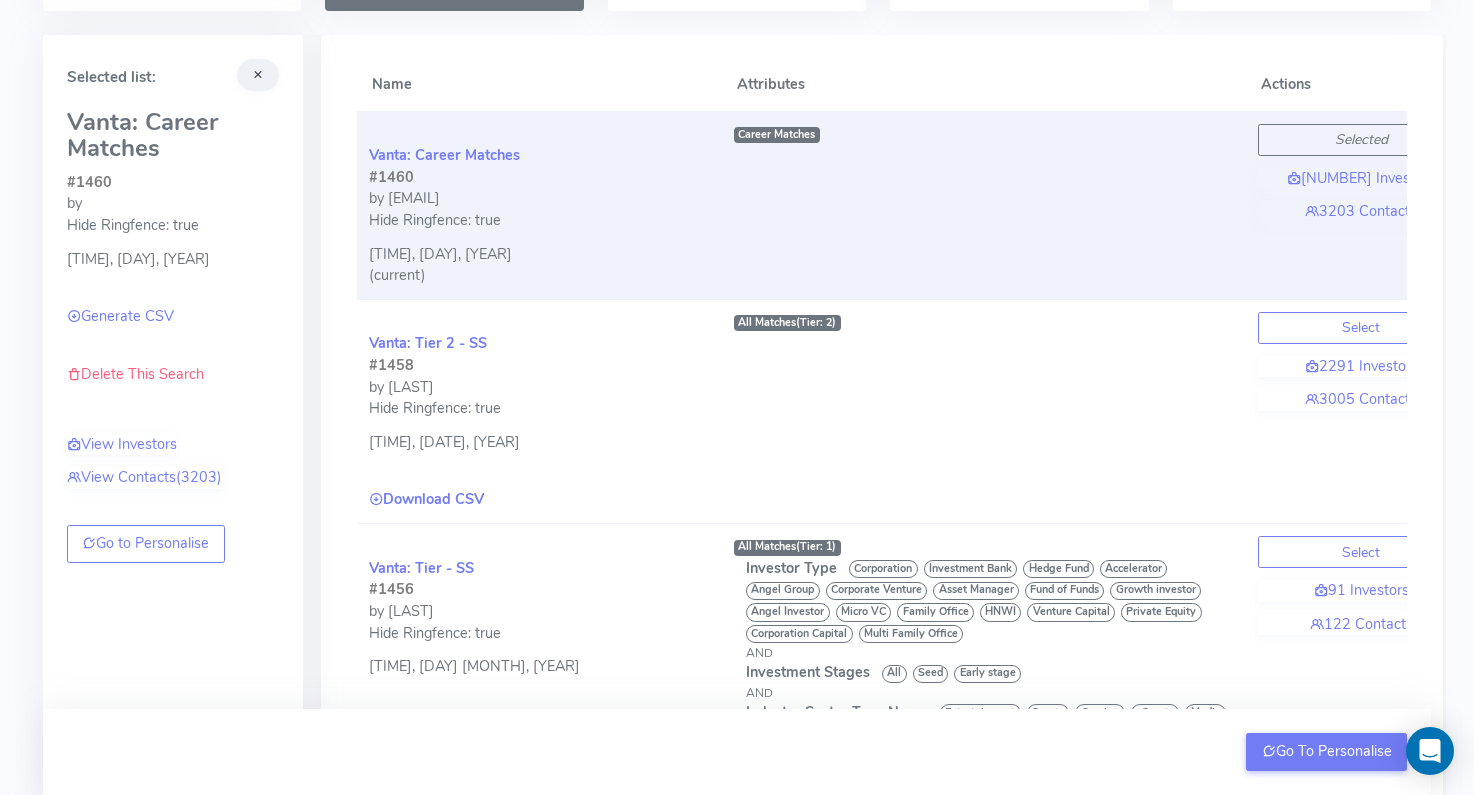 scroll, scrollTop: 0, scrollLeft: 0, axis: both 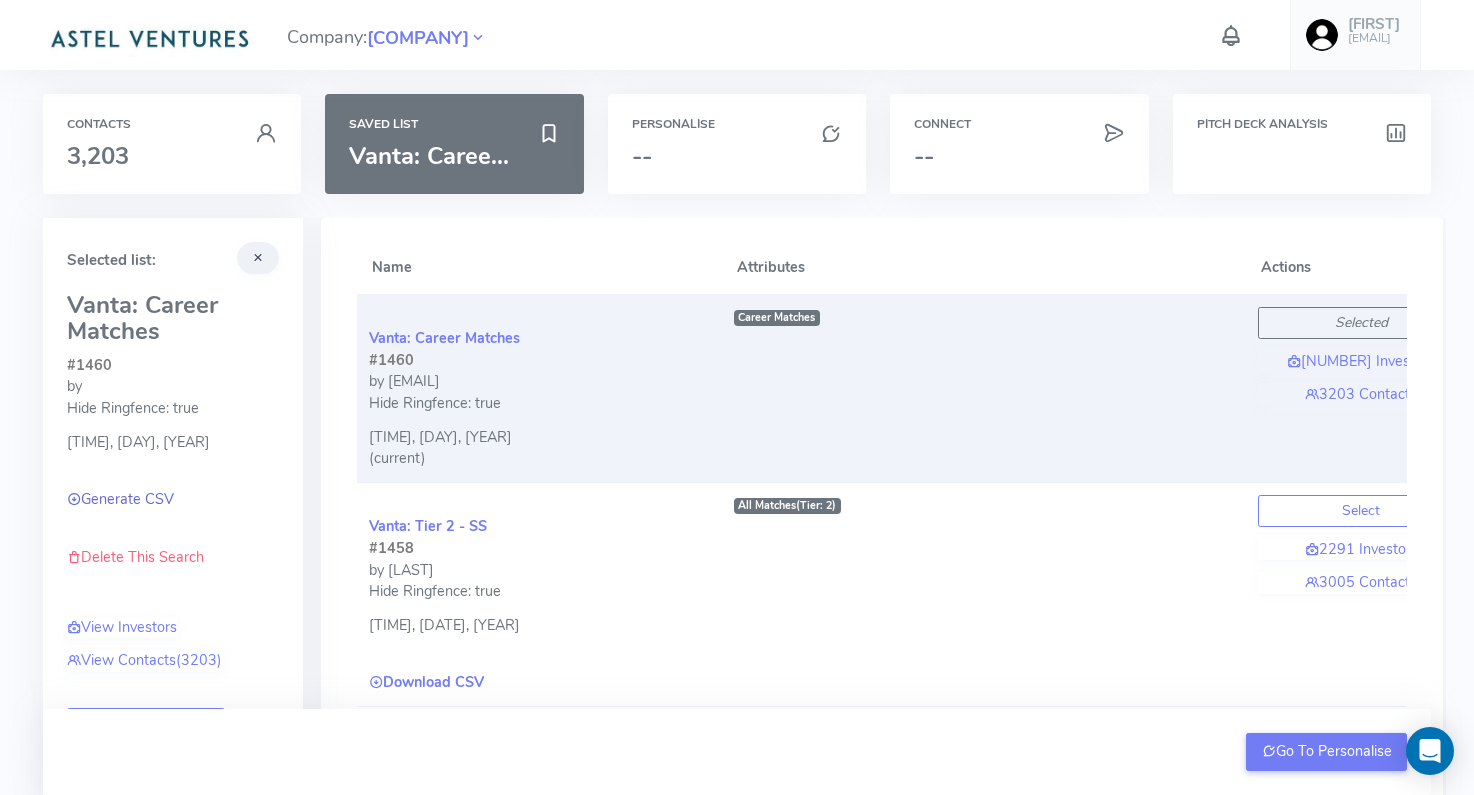 click on "Generate CSV" 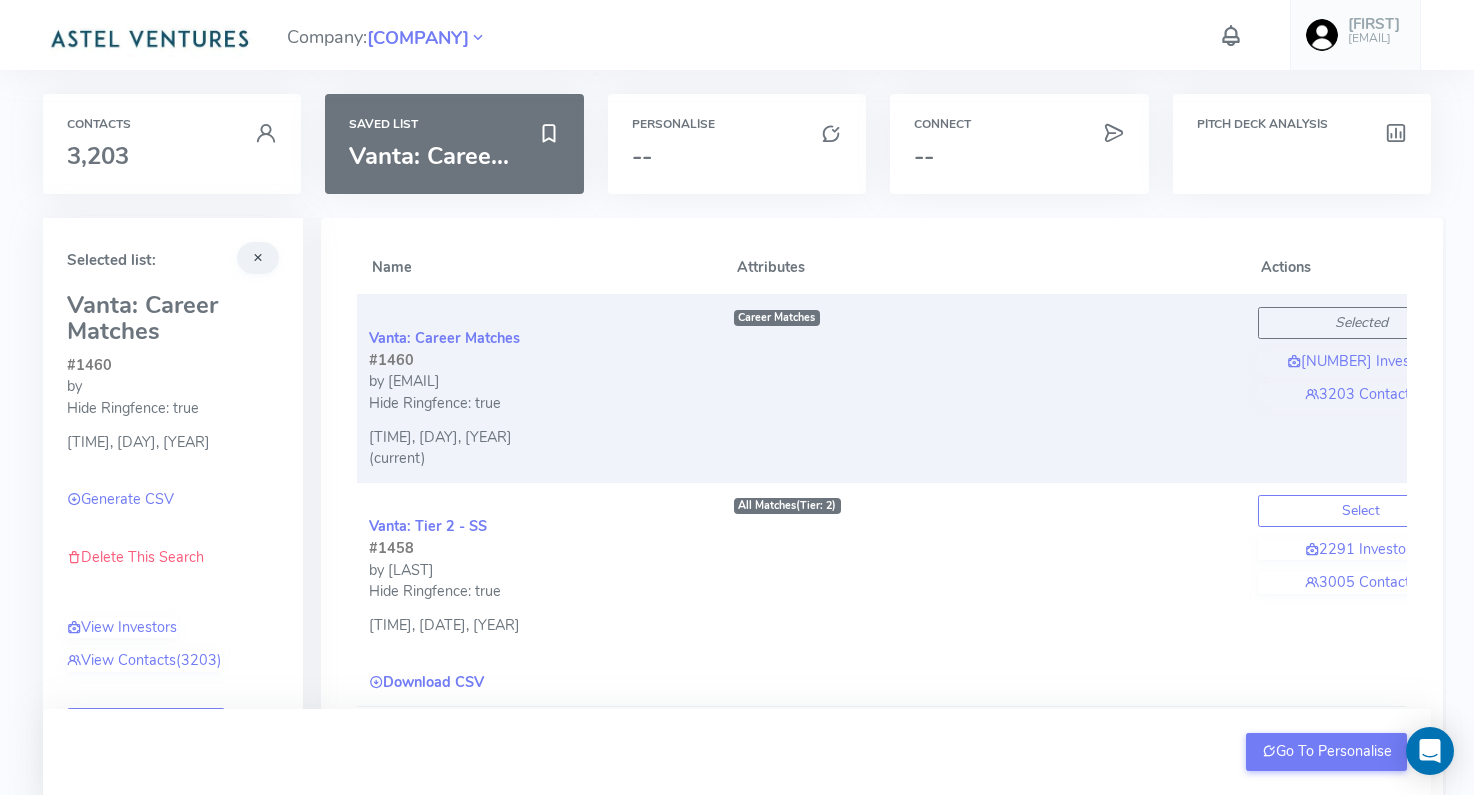 click at bounding box center [1231, 35] 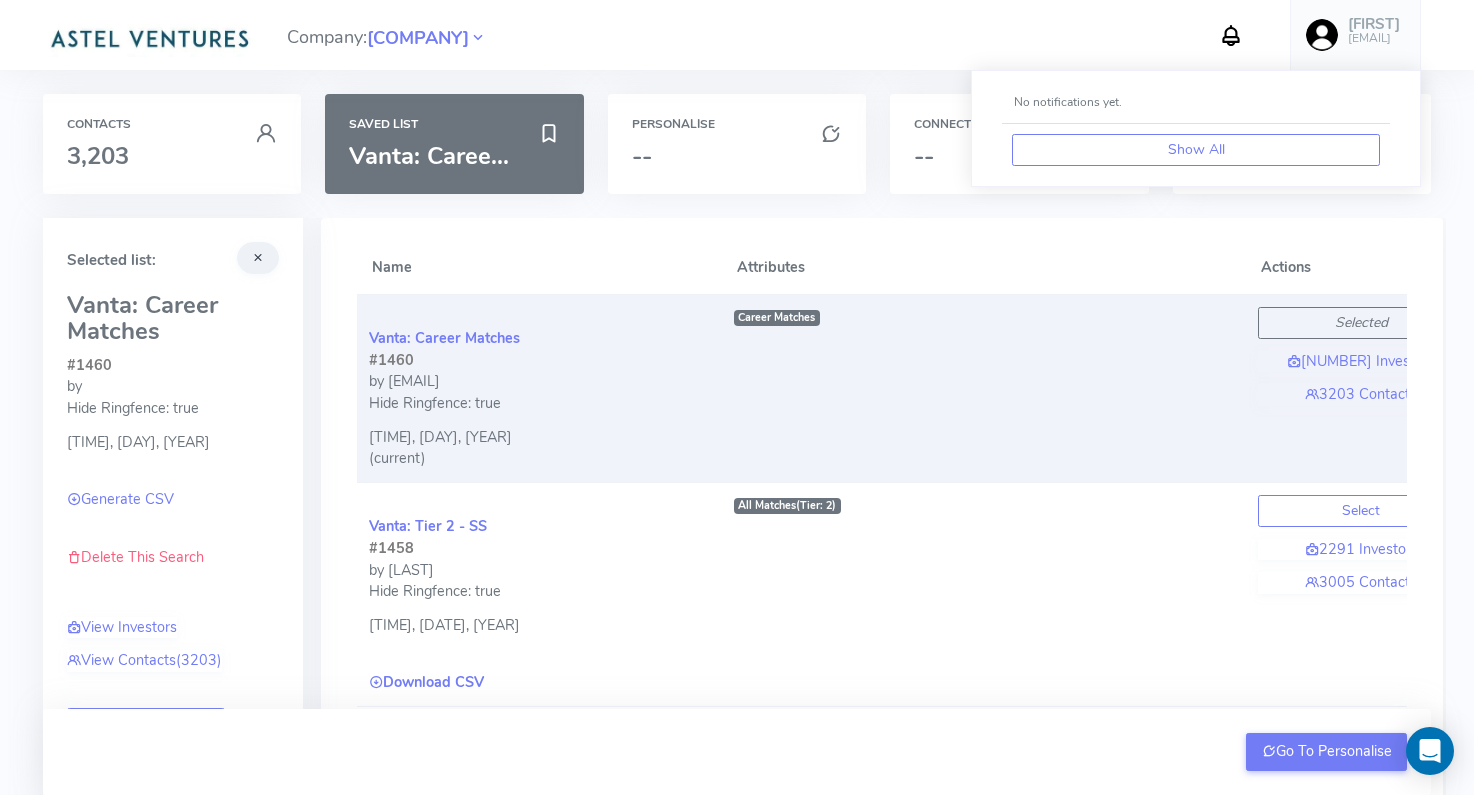 click at bounding box center [1231, 35] 